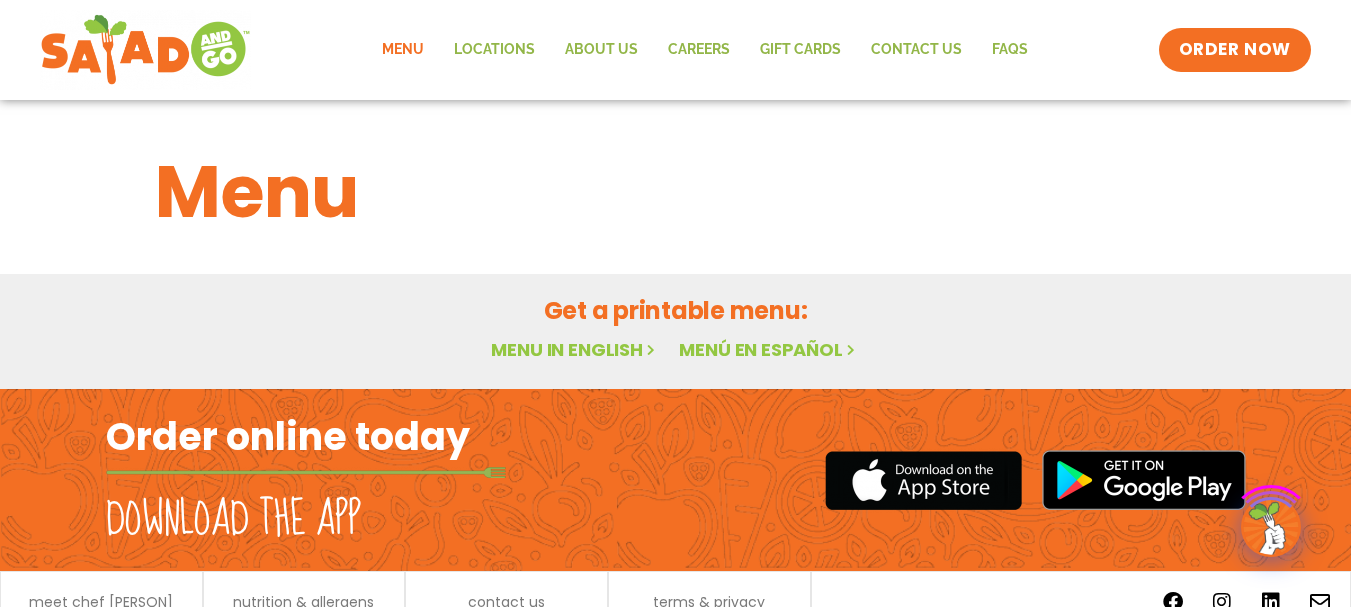 scroll, scrollTop: 0, scrollLeft: 0, axis: both 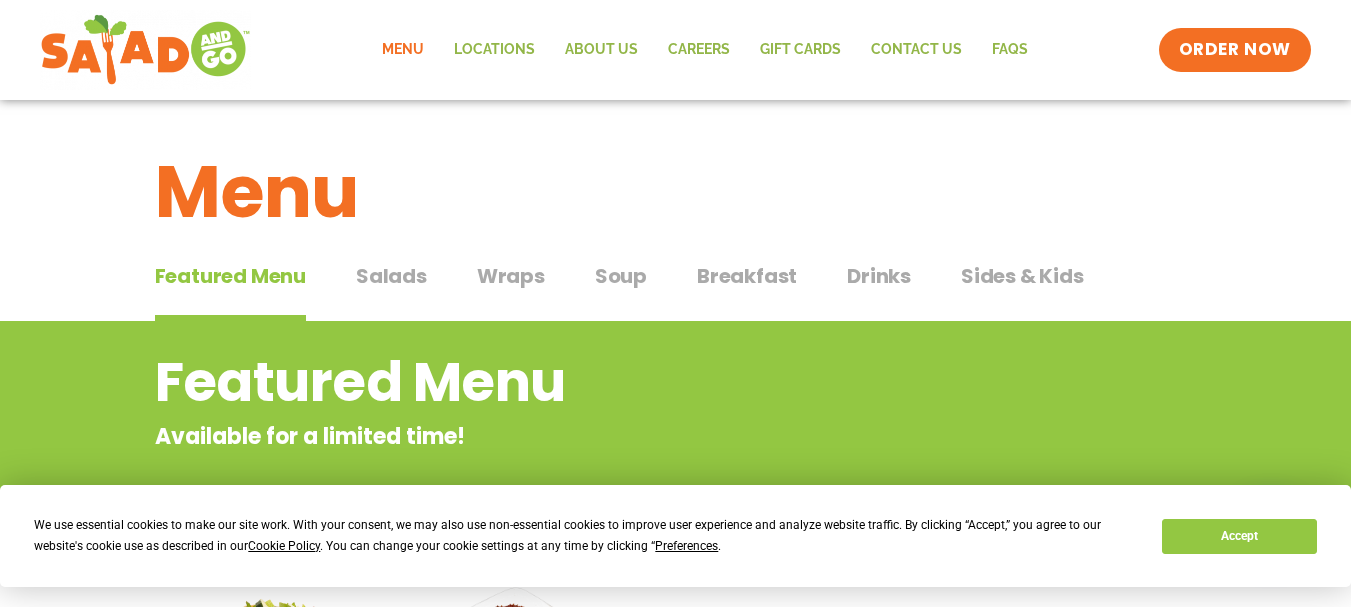 click on "Wraps" at bounding box center [511, 276] 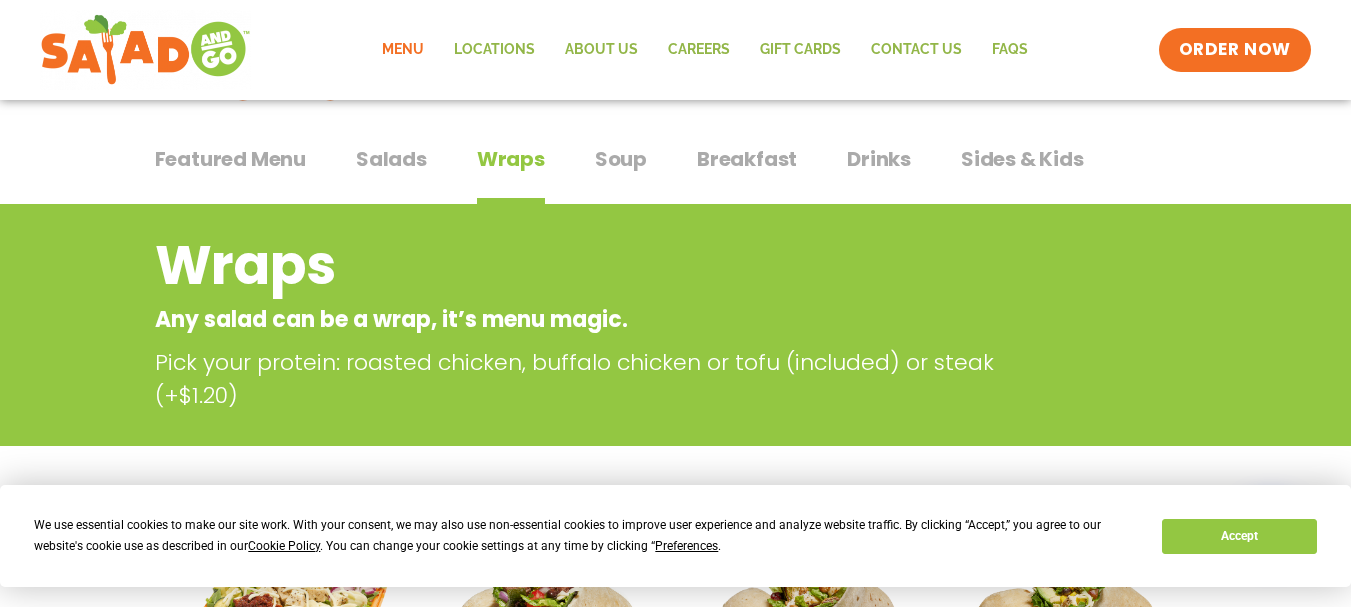 scroll, scrollTop: 0, scrollLeft: 0, axis: both 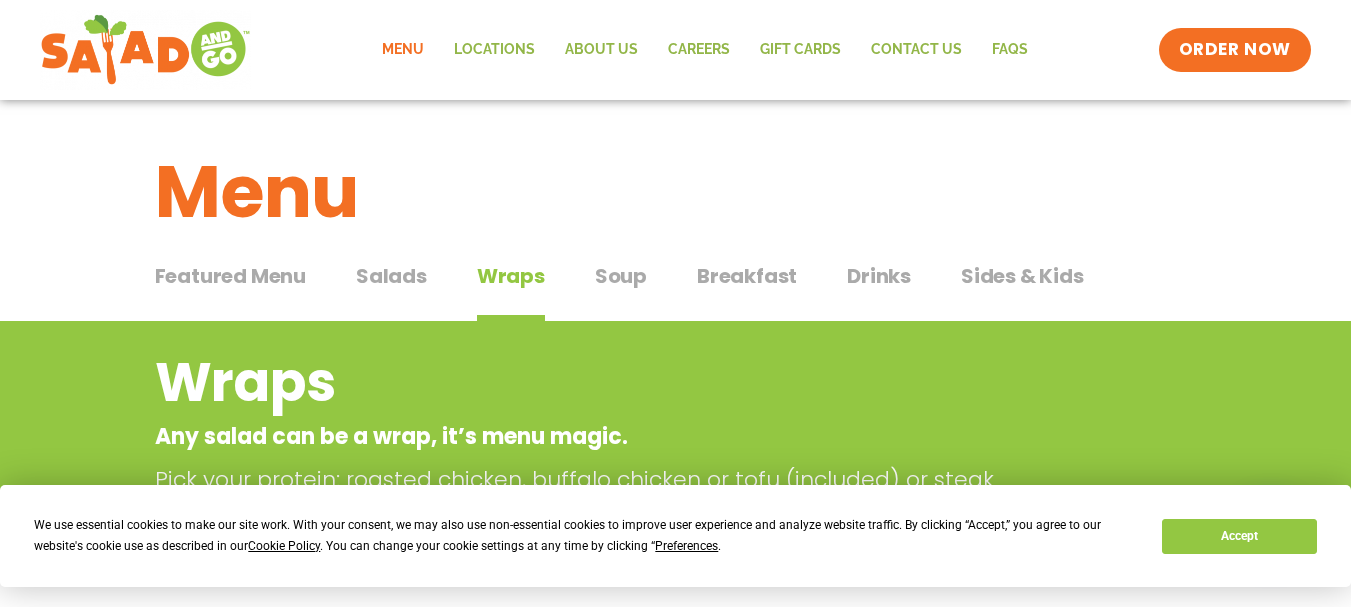 click on "Drinks" at bounding box center [879, 276] 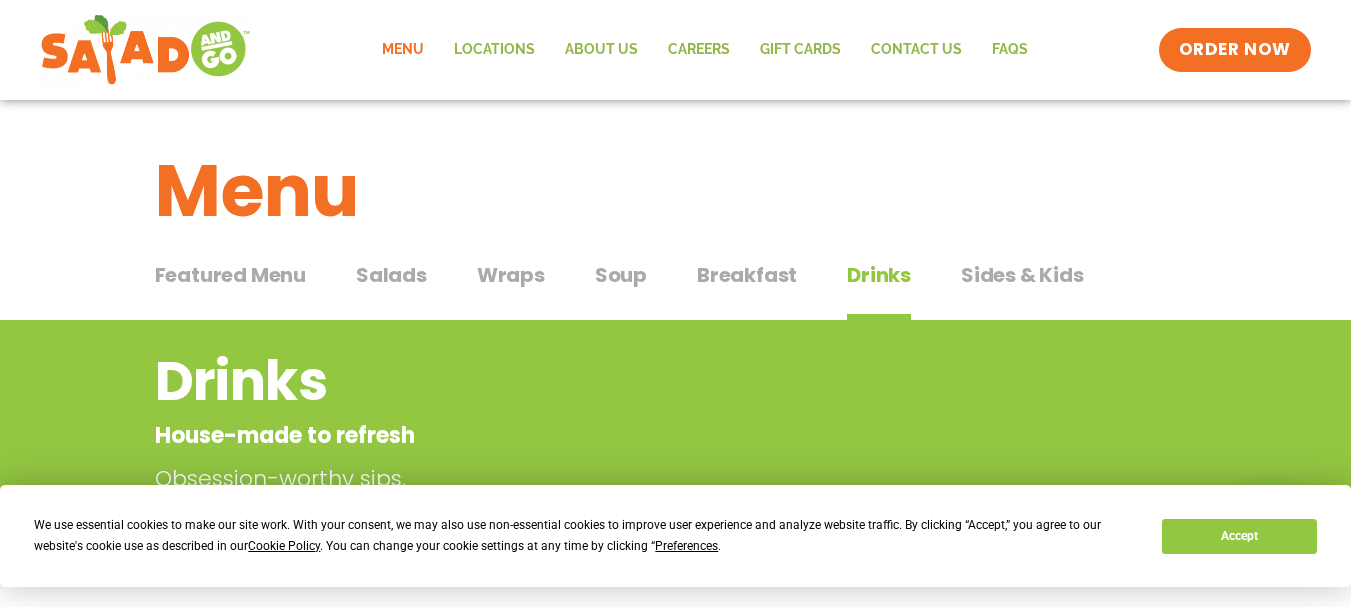 scroll, scrollTop: 0, scrollLeft: 0, axis: both 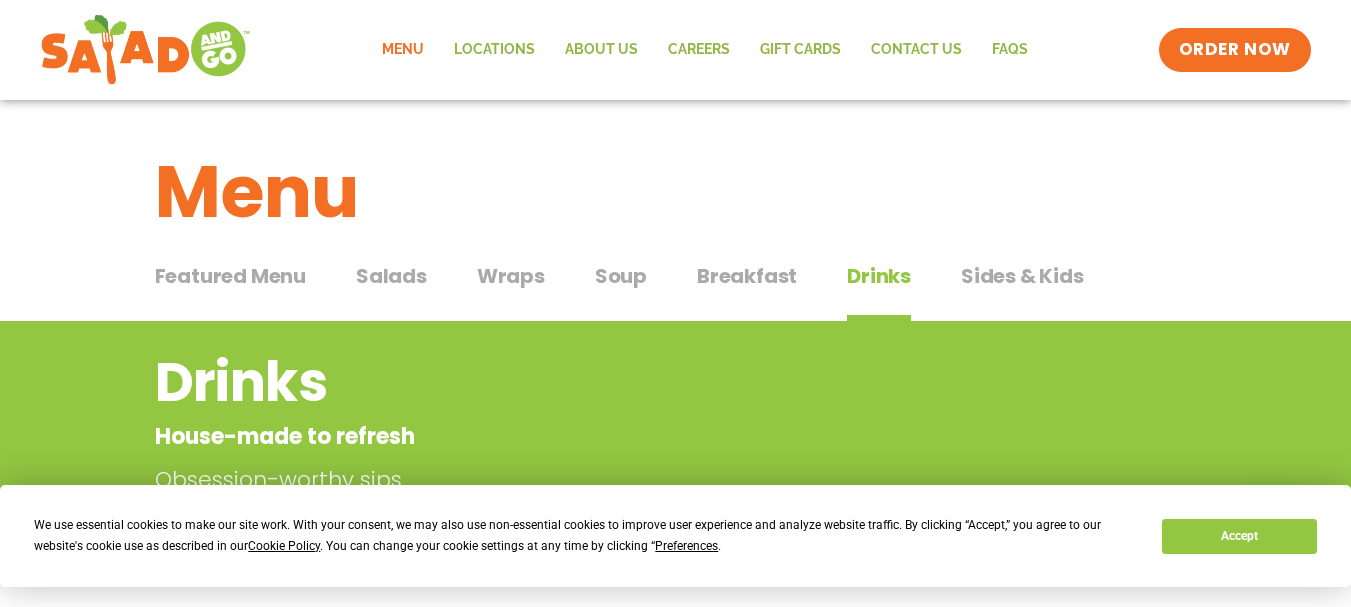 click on "Wraps" at bounding box center [511, 276] 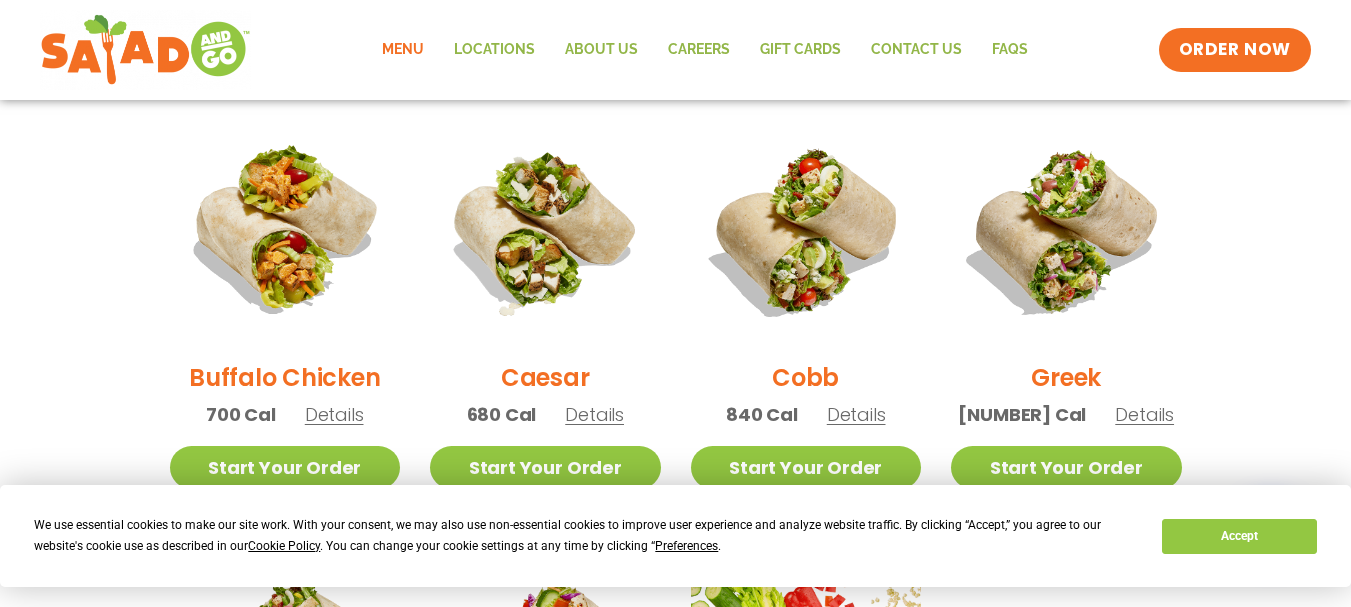 scroll, scrollTop: 1000, scrollLeft: 0, axis: vertical 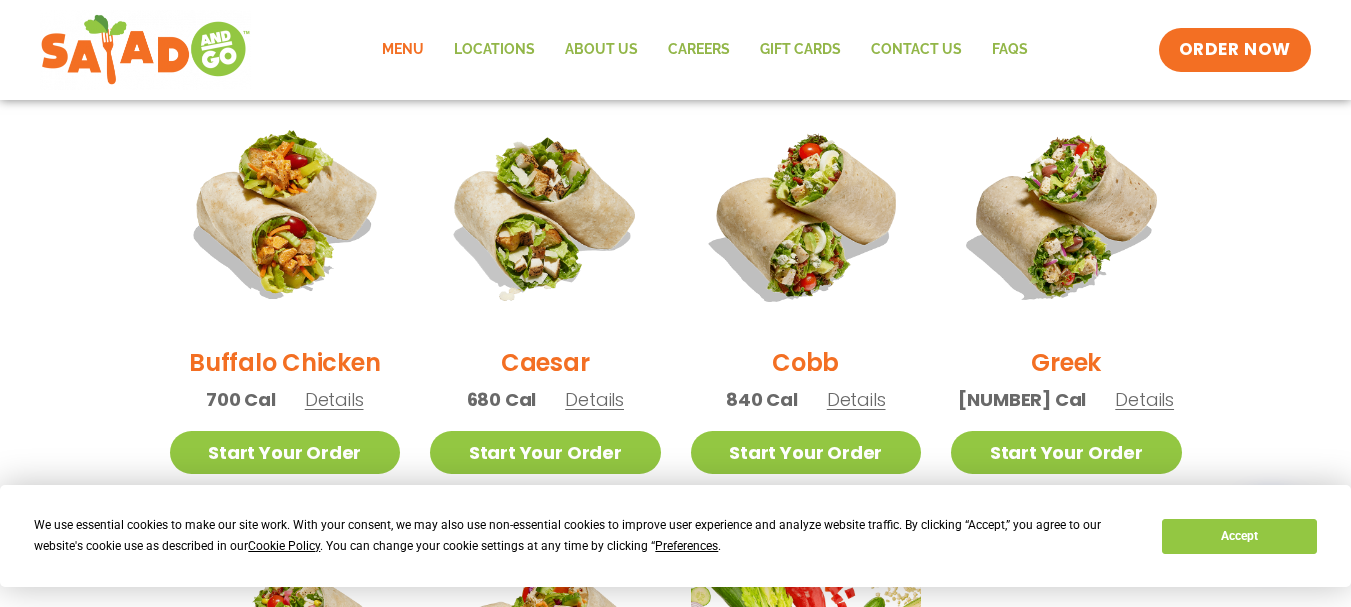 click on "Buffalo Chicken" at bounding box center [284, 362] 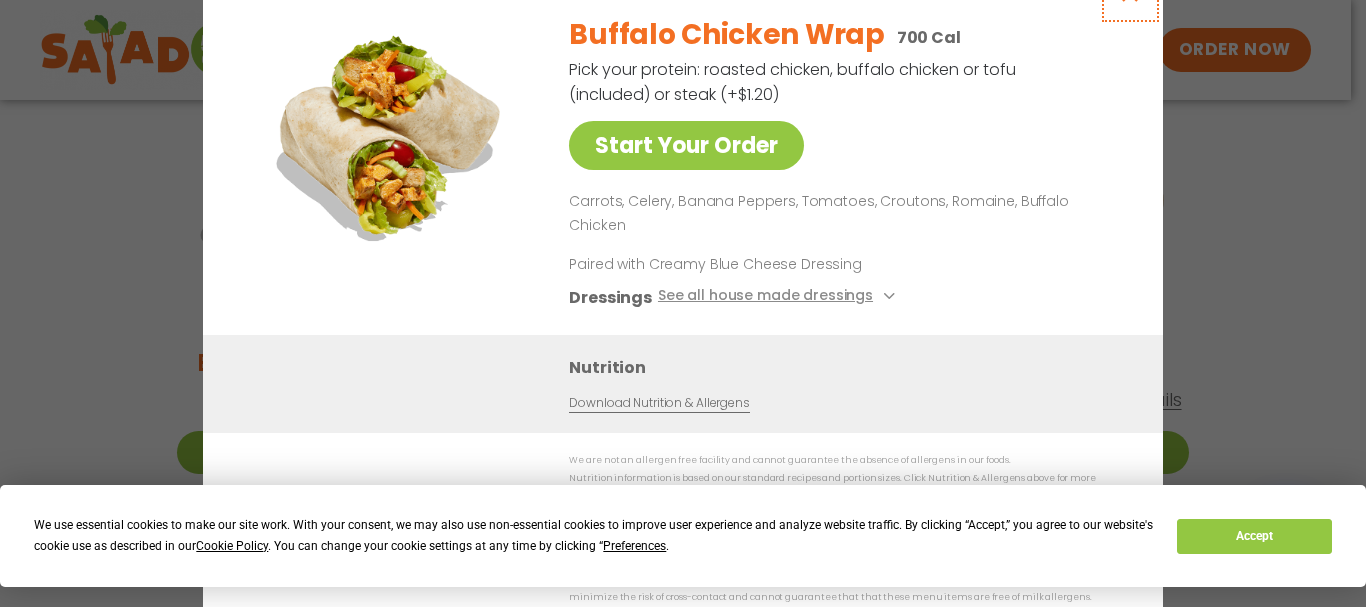 click at bounding box center (1130, -8) 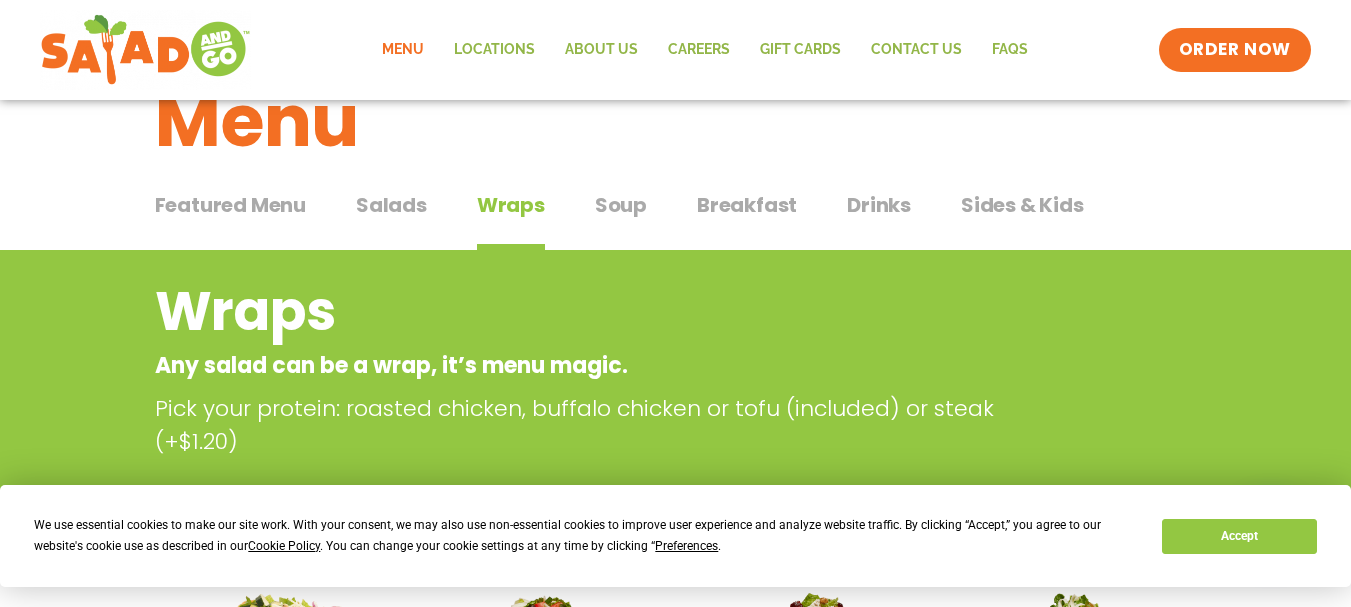 scroll, scrollTop: 0, scrollLeft: 0, axis: both 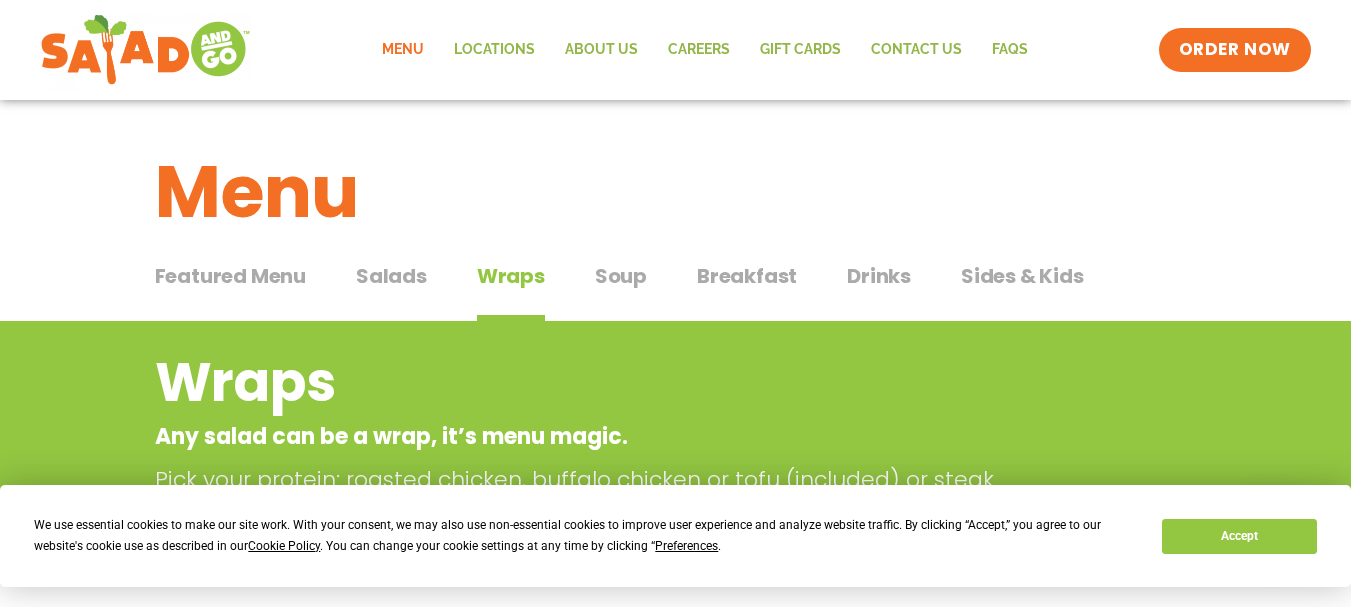 click on "Breakfast" at bounding box center [747, 276] 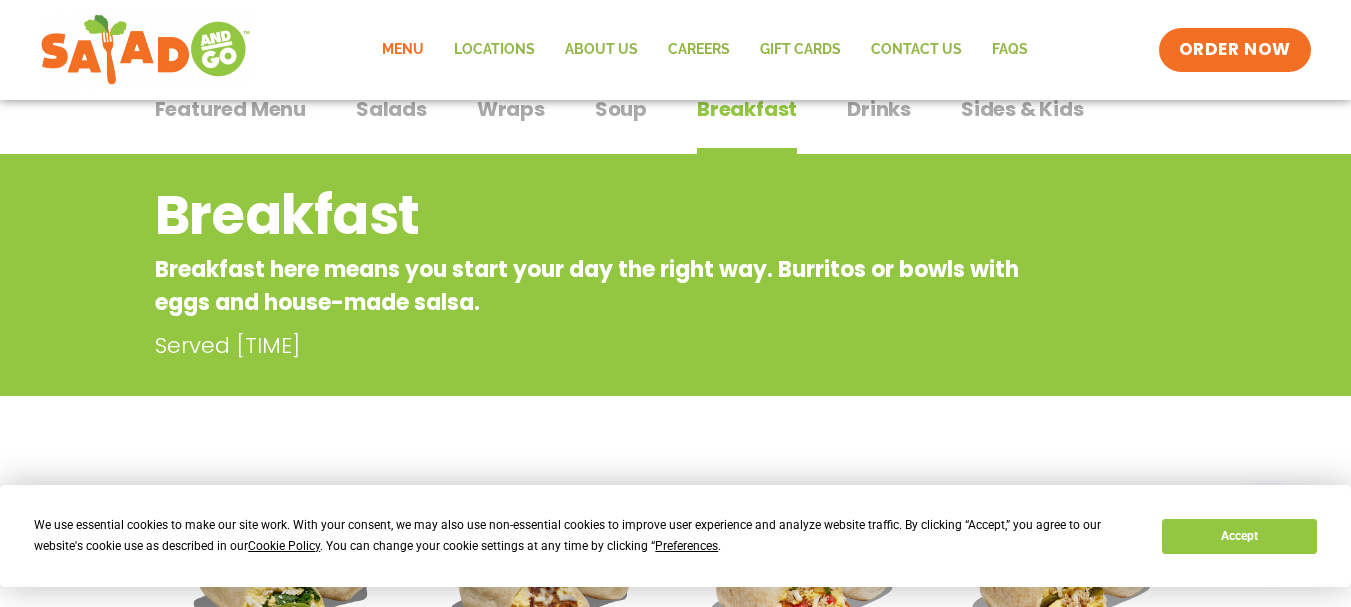 scroll, scrollTop: 100, scrollLeft: 0, axis: vertical 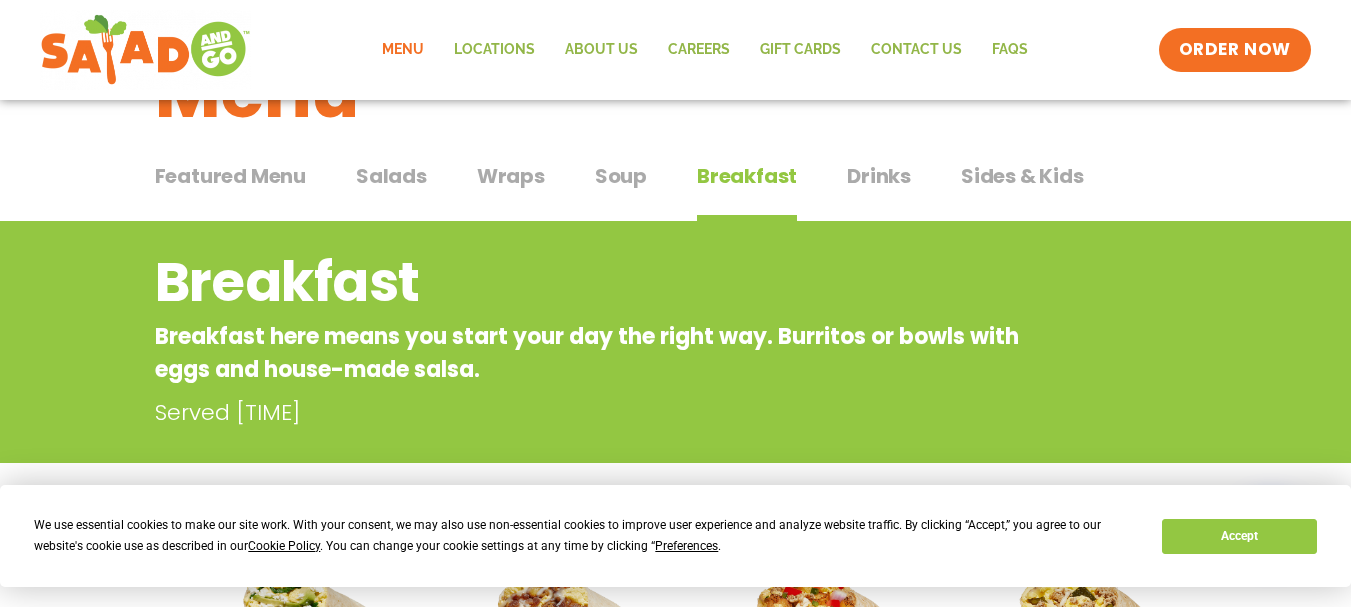 click on "Wraps" at bounding box center [511, 176] 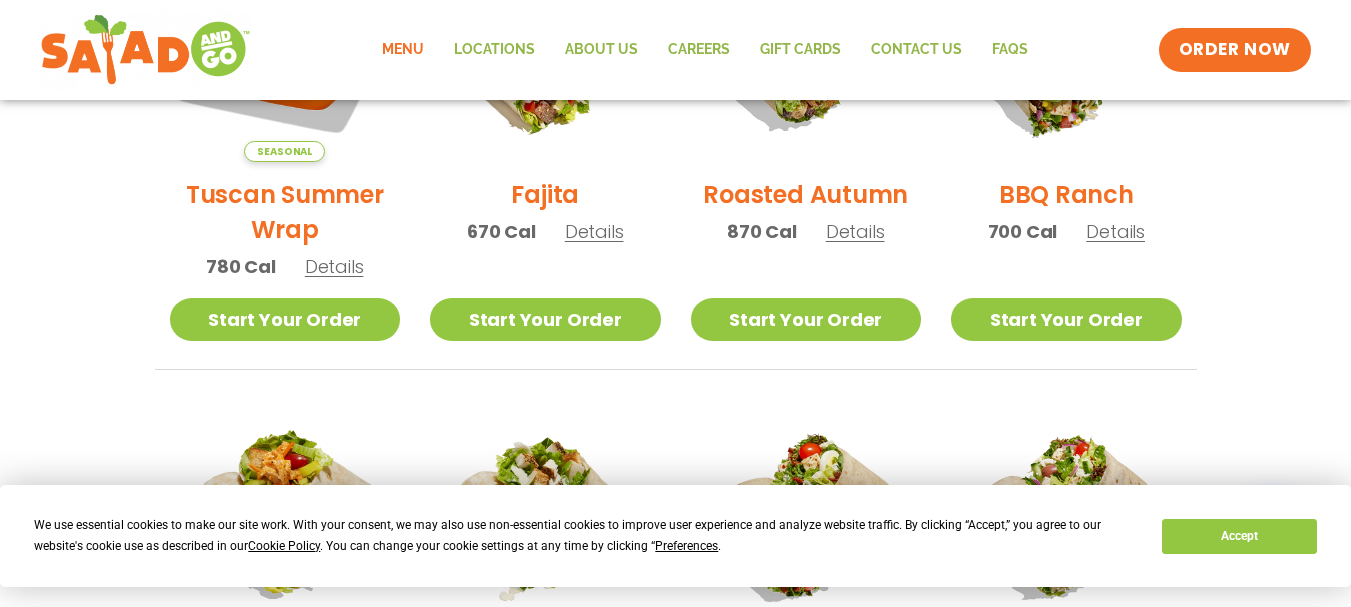 scroll, scrollTop: 400, scrollLeft: 0, axis: vertical 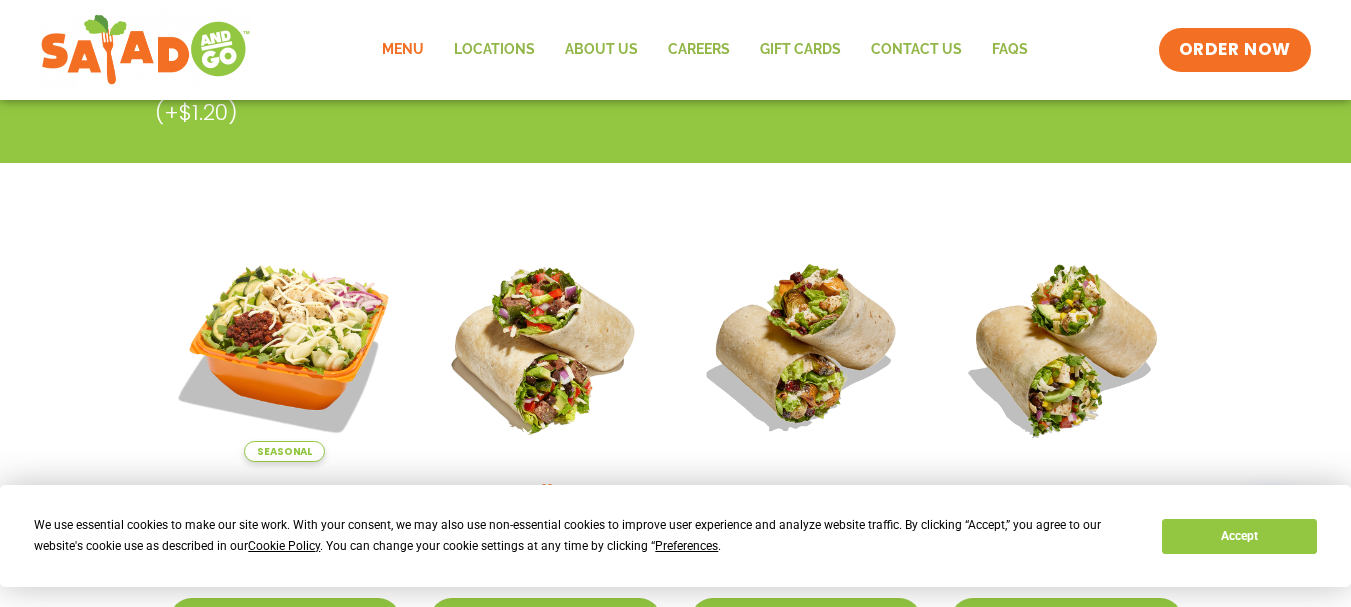 type 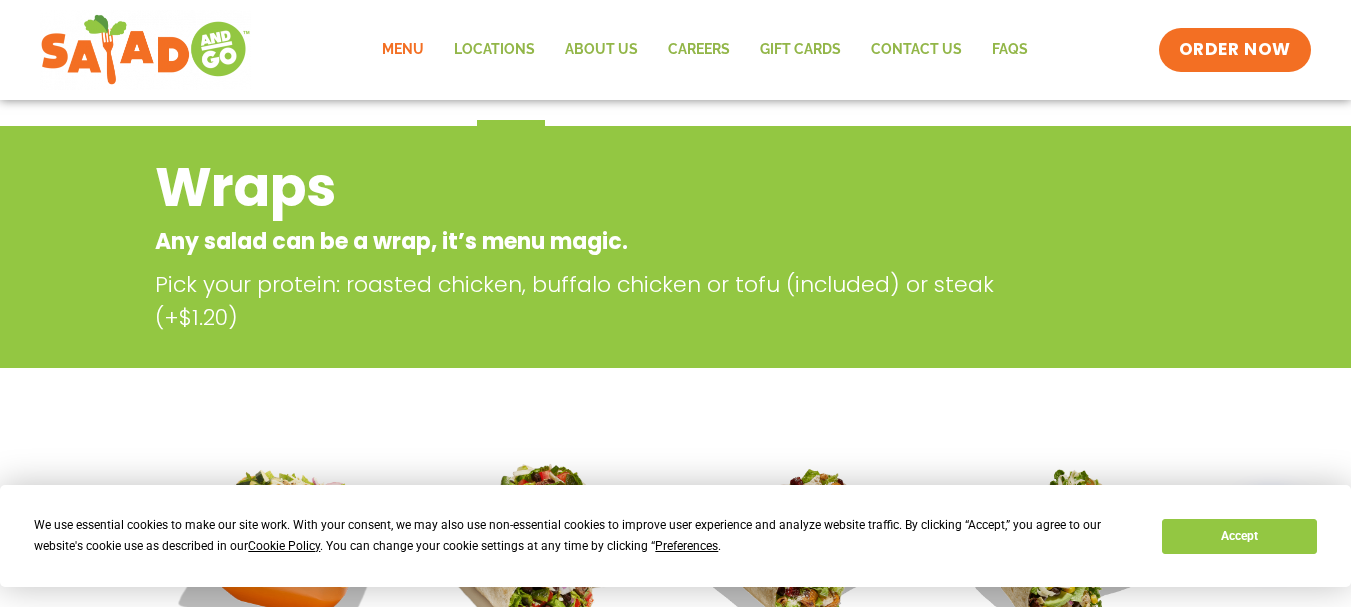 scroll, scrollTop: 0, scrollLeft: 0, axis: both 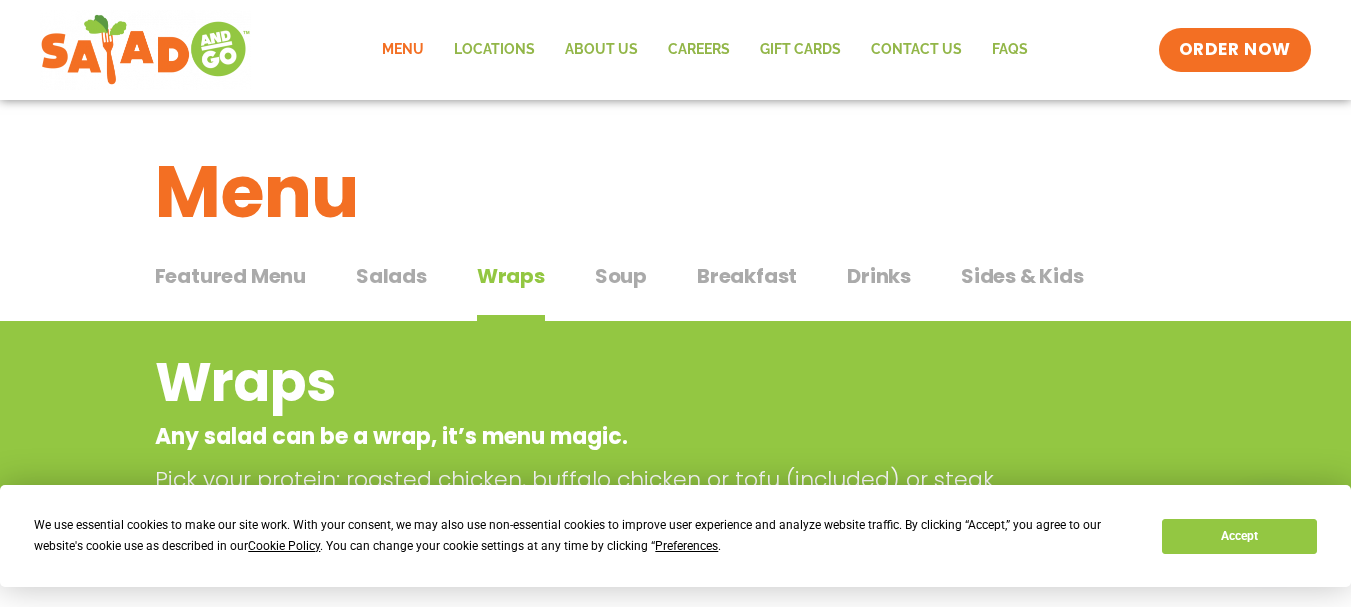 click on "Featured Menu" at bounding box center (230, 276) 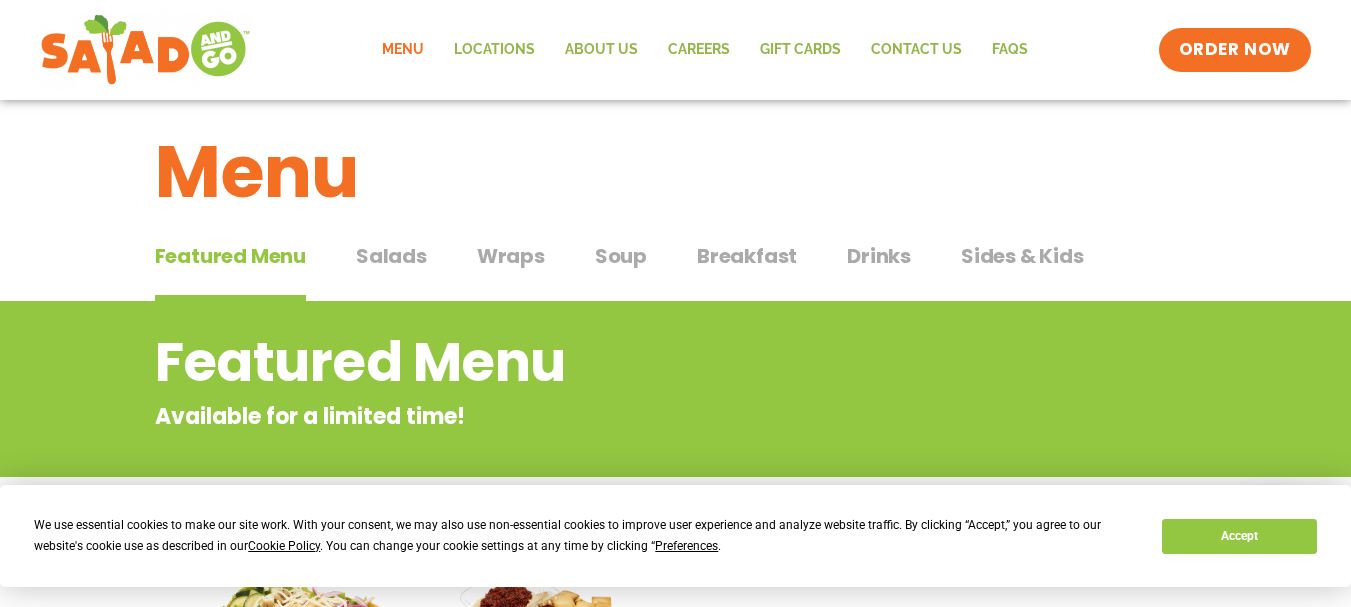 scroll, scrollTop: 0, scrollLeft: 0, axis: both 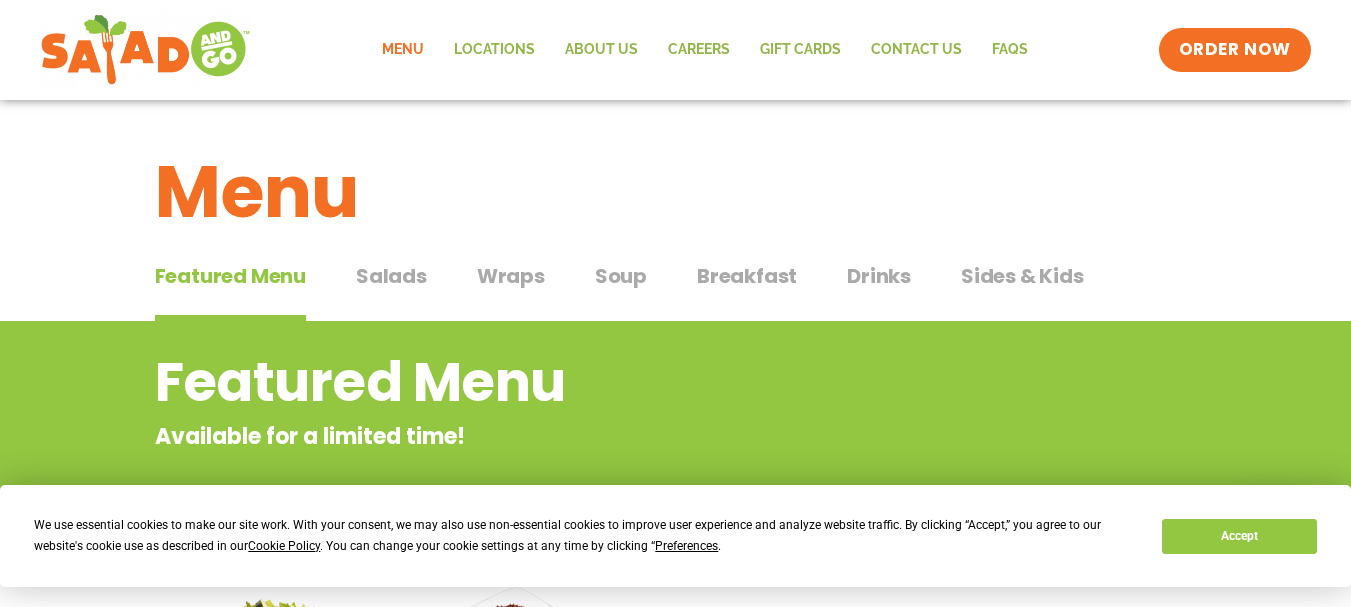 click on "Salads" at bounding box center (391, 276) 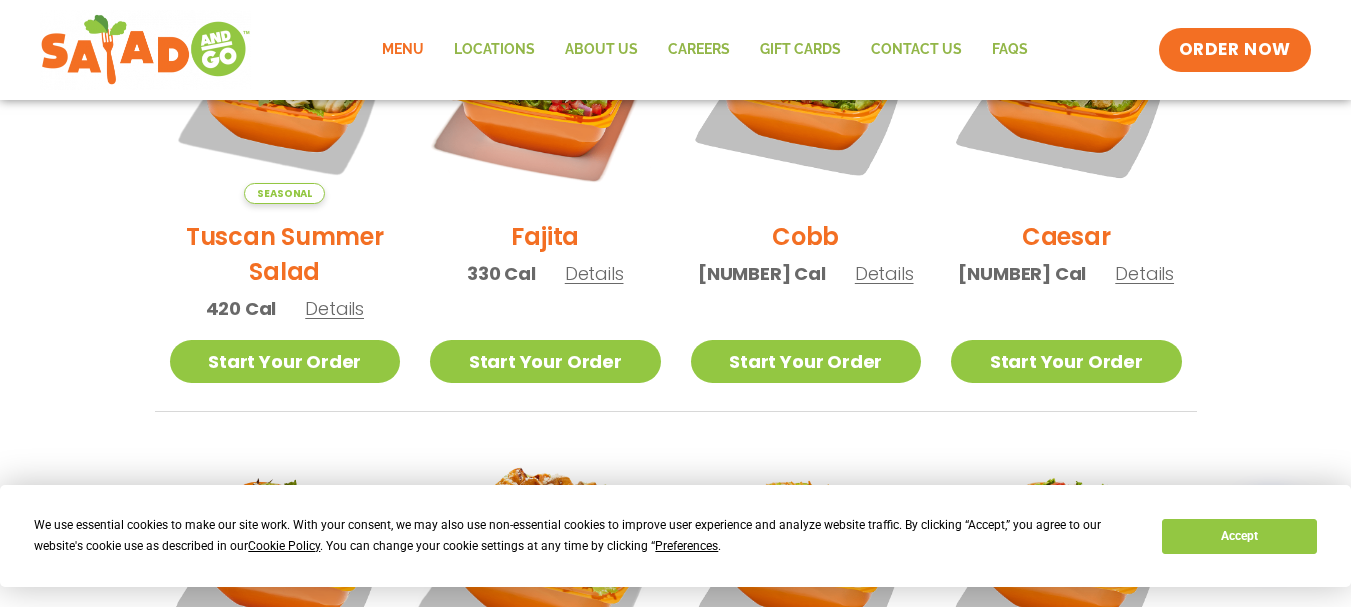scroll, scrollTop: 700, scrollLeft: 0, axis: vertical 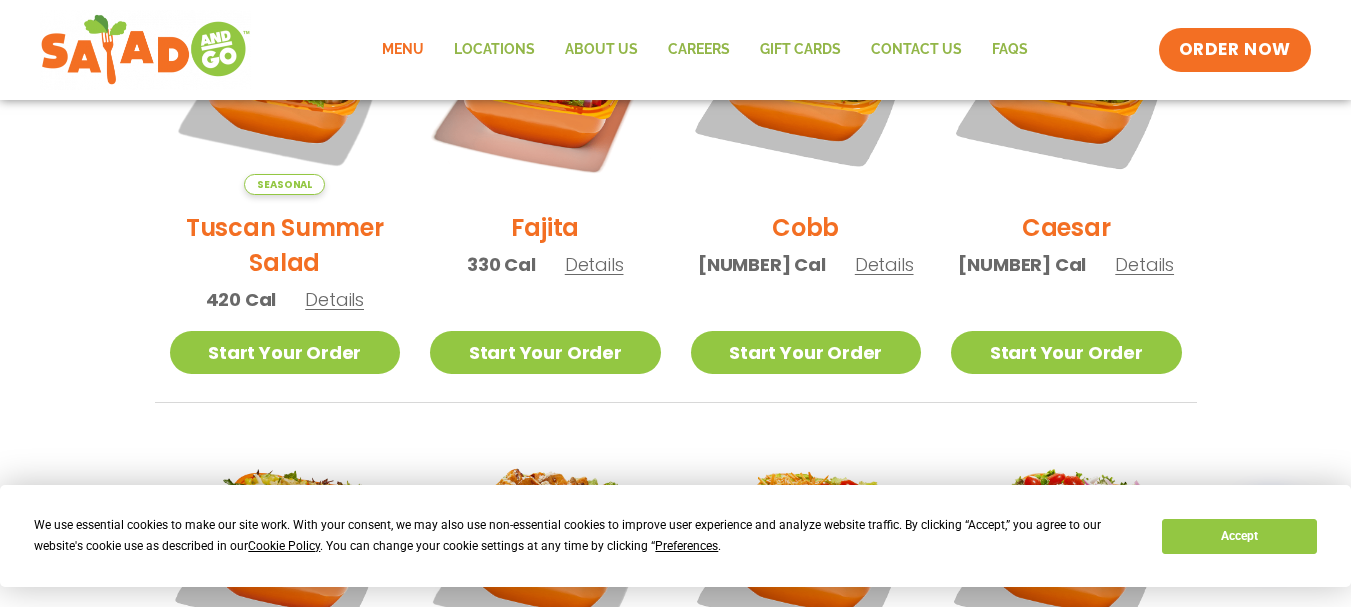 click on "Details" at bounding box center (1144, 264) 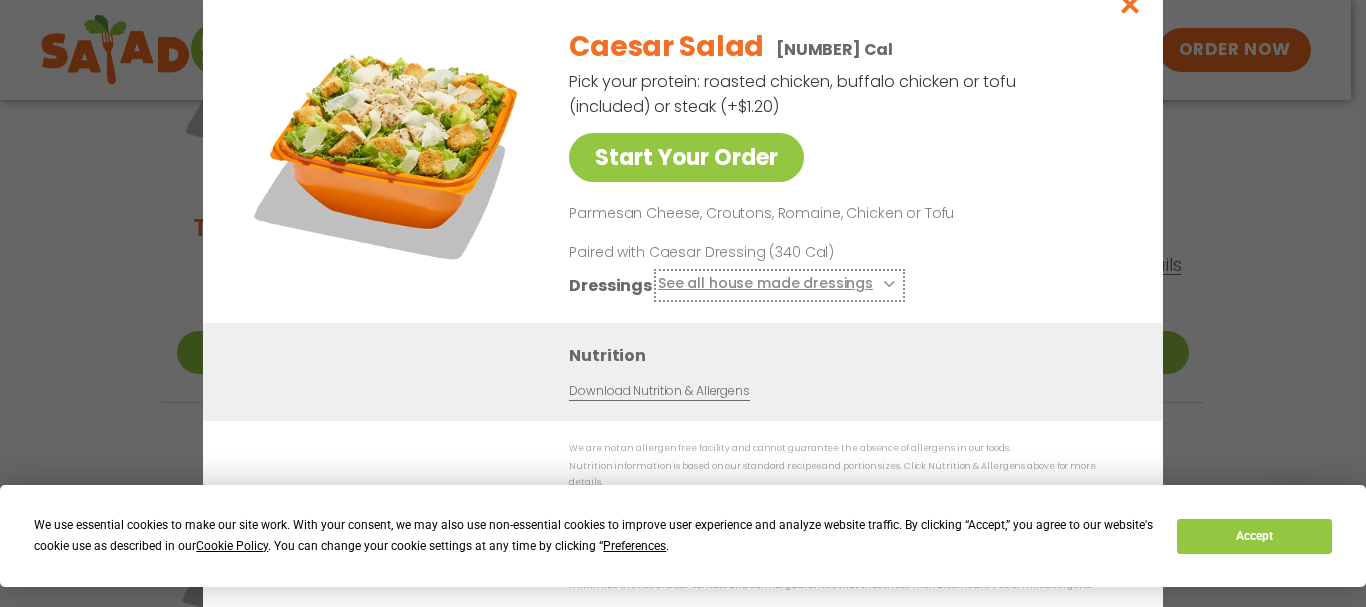click on "See all house made dressings" at bounding box center (779, 284) 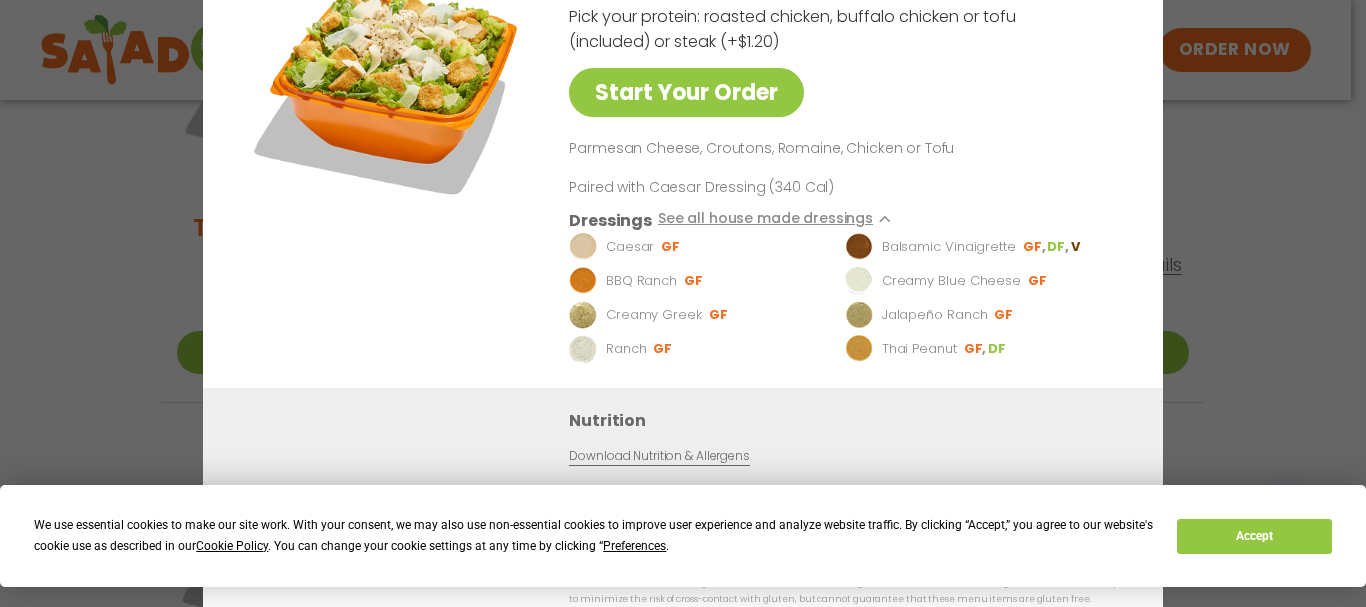click on "Start Your Order Caesar Salad 290 Cal Pick your protein: roasted chicken, buffalo chicken or tofu (included) or steak (+$[PRICE]) Start Your Order Parmesan Cheese, Croutons, Romaine, Chicken or Tofu Paired with Caesar Dressing ([NUMBER] Cal) Dressings See all house made dressings Caesar GF Balsamic Vinaigrette GF DF V BBQ Ranch GF Creamy Blue Cheese GF Creamy Greek GF Jalapeño Ranch GF Ranch GF Thai Peanut GF DF Nutrition Download Nutrition & Allergens We are not an allergen free facility and cannot guarantee the absence of allergens in our foods. Nutrition information is based on our standard recipes and portion sizes. Click Nutrition & Allergens above for more details. Gluten Friendly (GF) While our menu includes ingredients that are made without gluten, our restaurants are not gluten free. We take steps to minimize the risk of cross-contact with gluten, but cannot guarantee that these menu items are gluten free. Dairy Friendly (DF)" at bounding box center (683, 303) 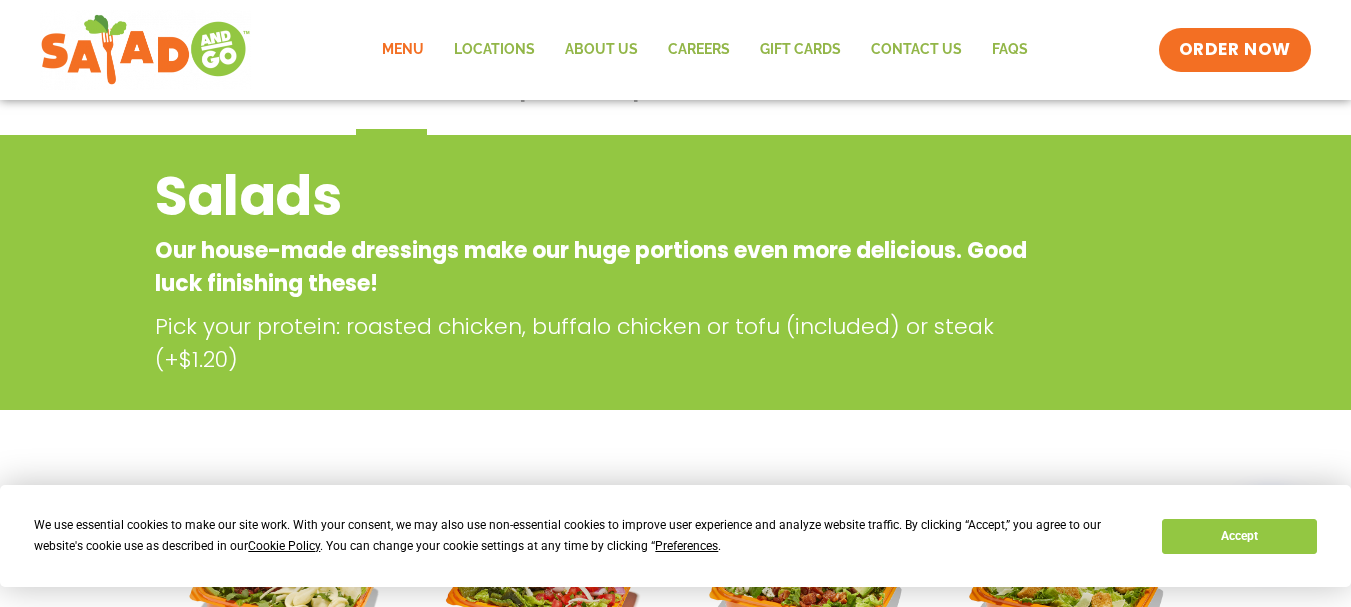 scroll, scrollTop: 0, scrollLeft: 0, axis: both 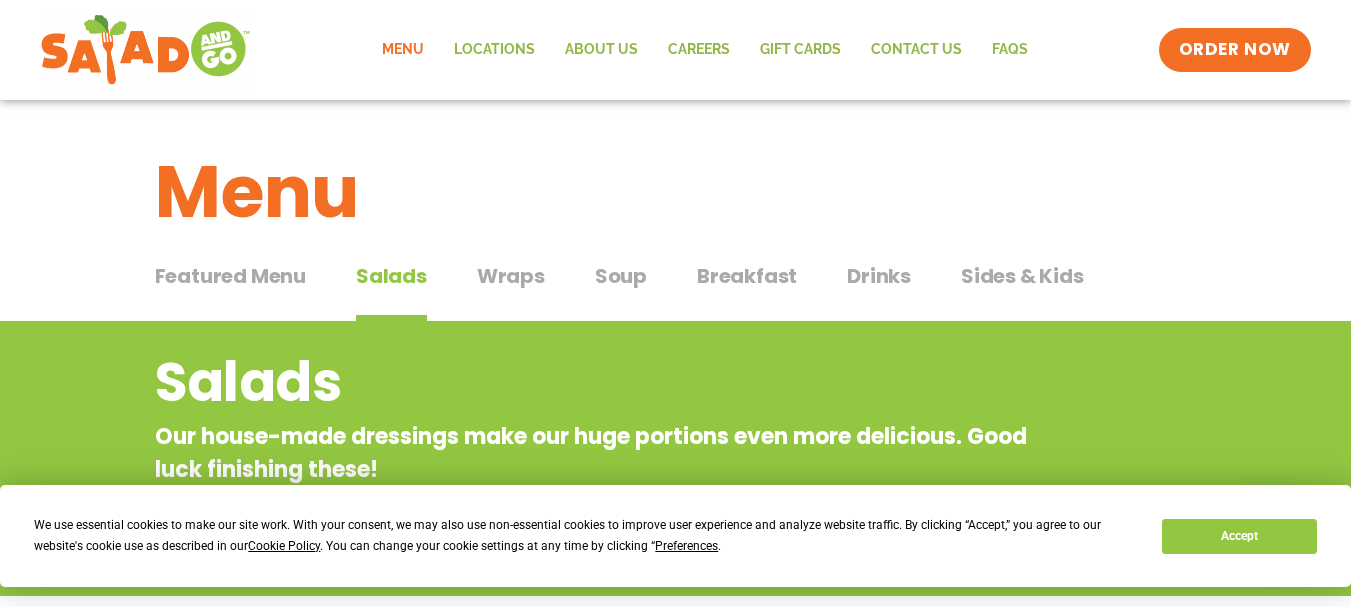 click on "Wraps" at bounding box center (511, 276) 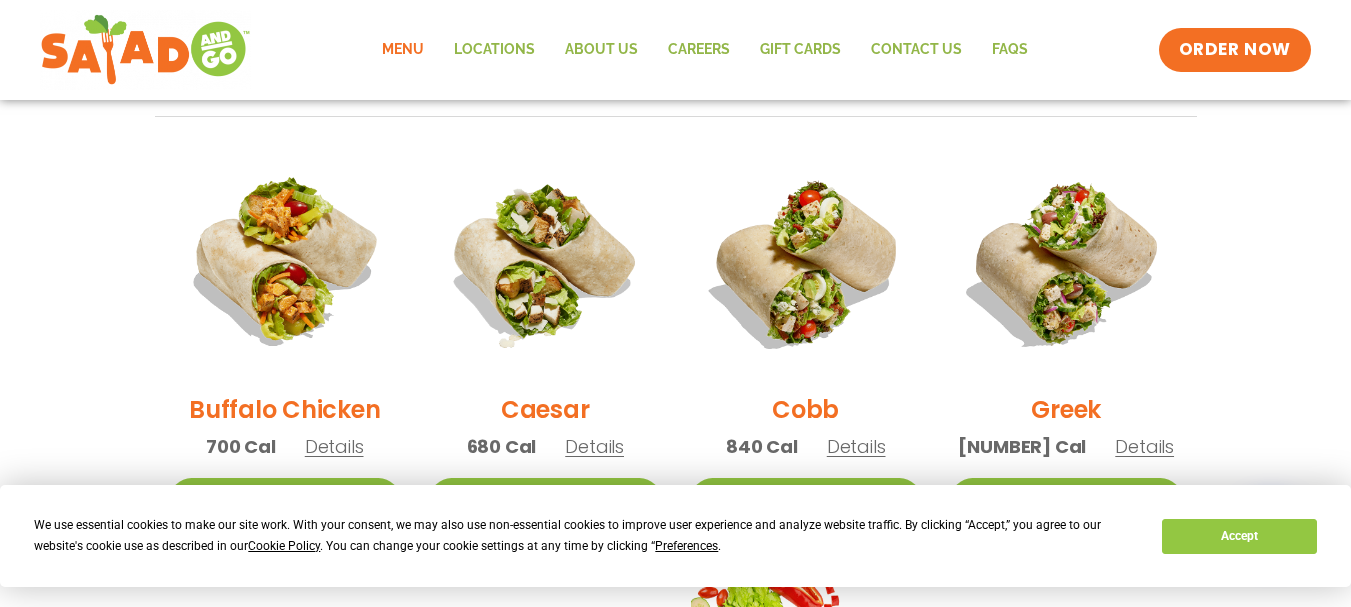 scroll, scrollTop: 1000, scrollLeft: 0, axis: vertical 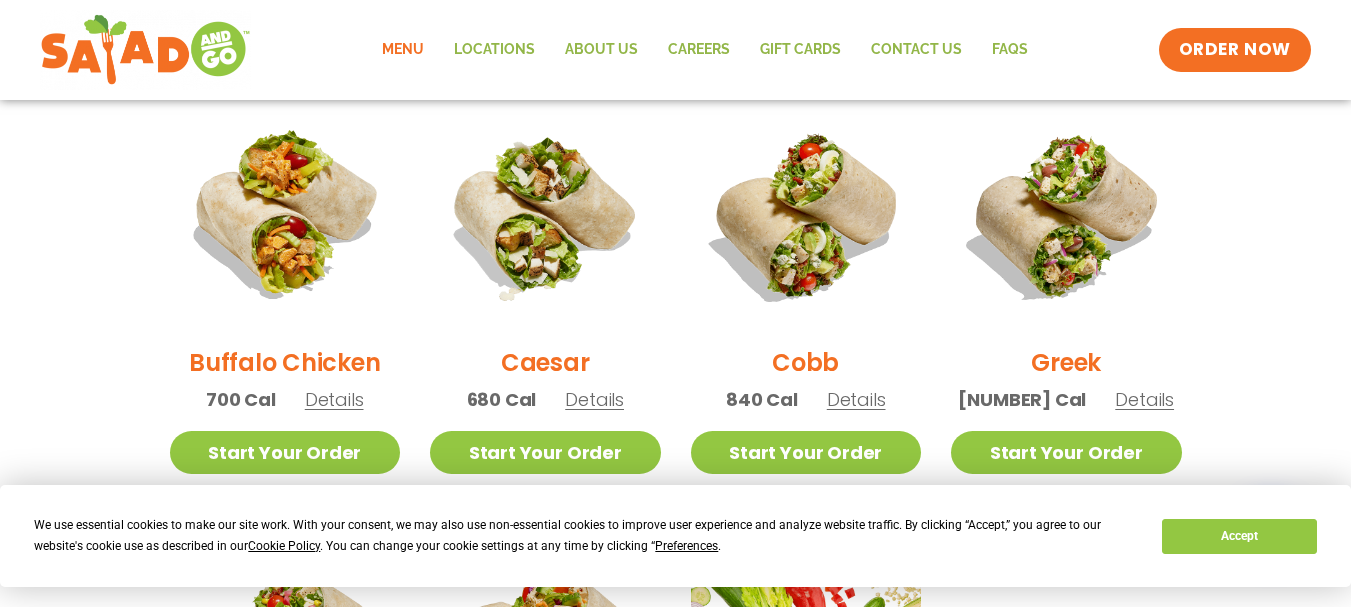 click on "Details" at bounding box center (594, 399) 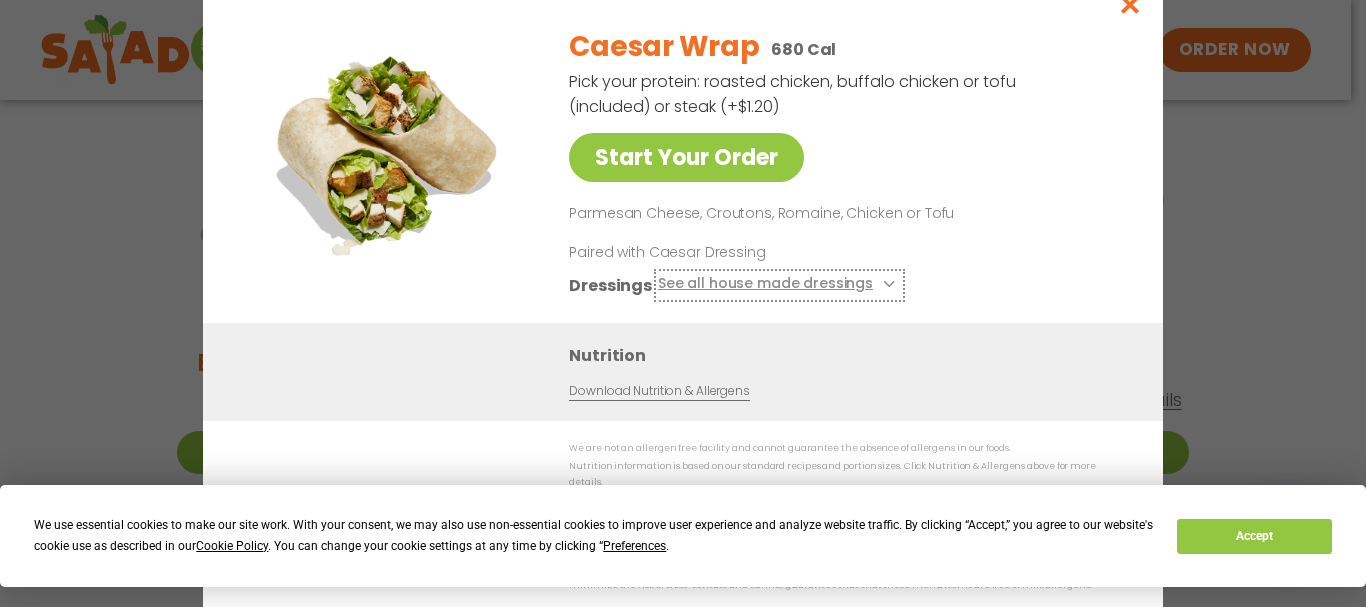 click on "See all house made dressings" at bounding box center (779, 284) 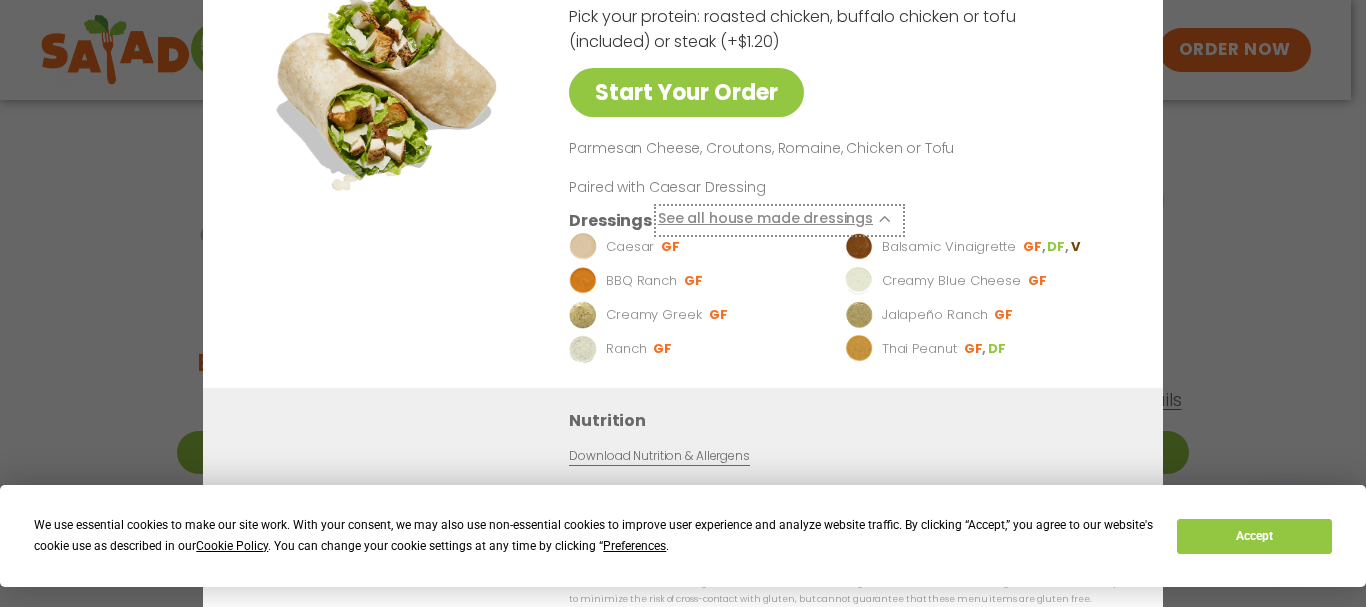 click on "See all house made dressings" at bounding box center (779, 219) 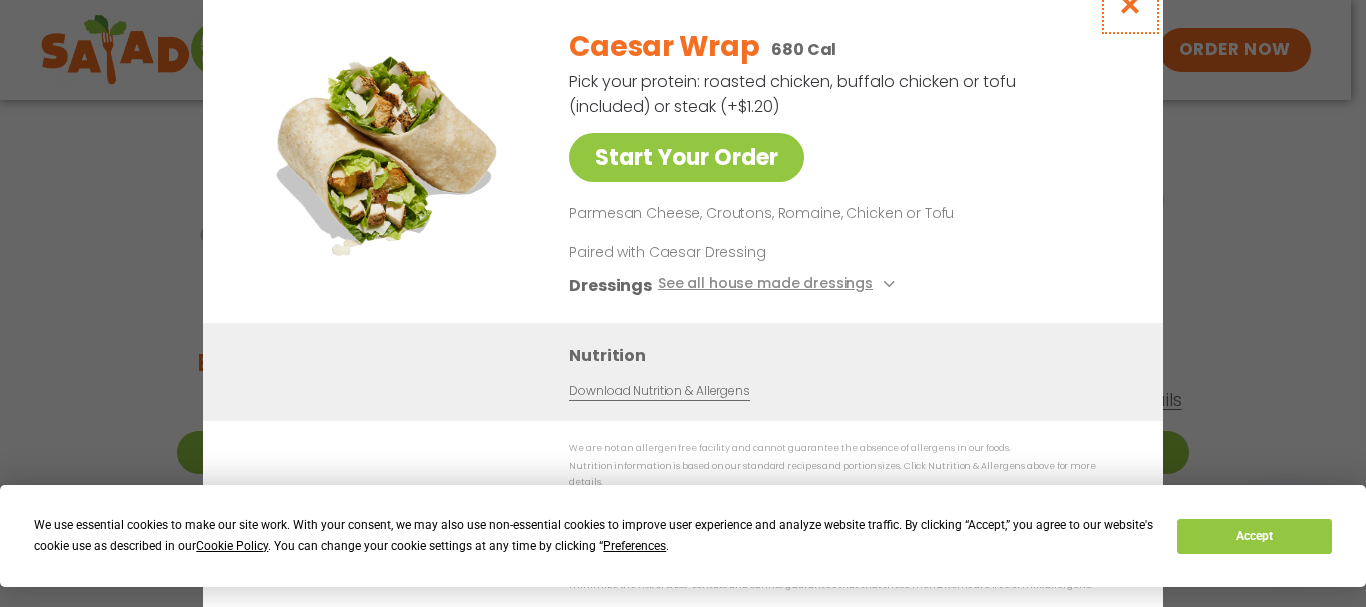 click at bounding box center (1130, 4) 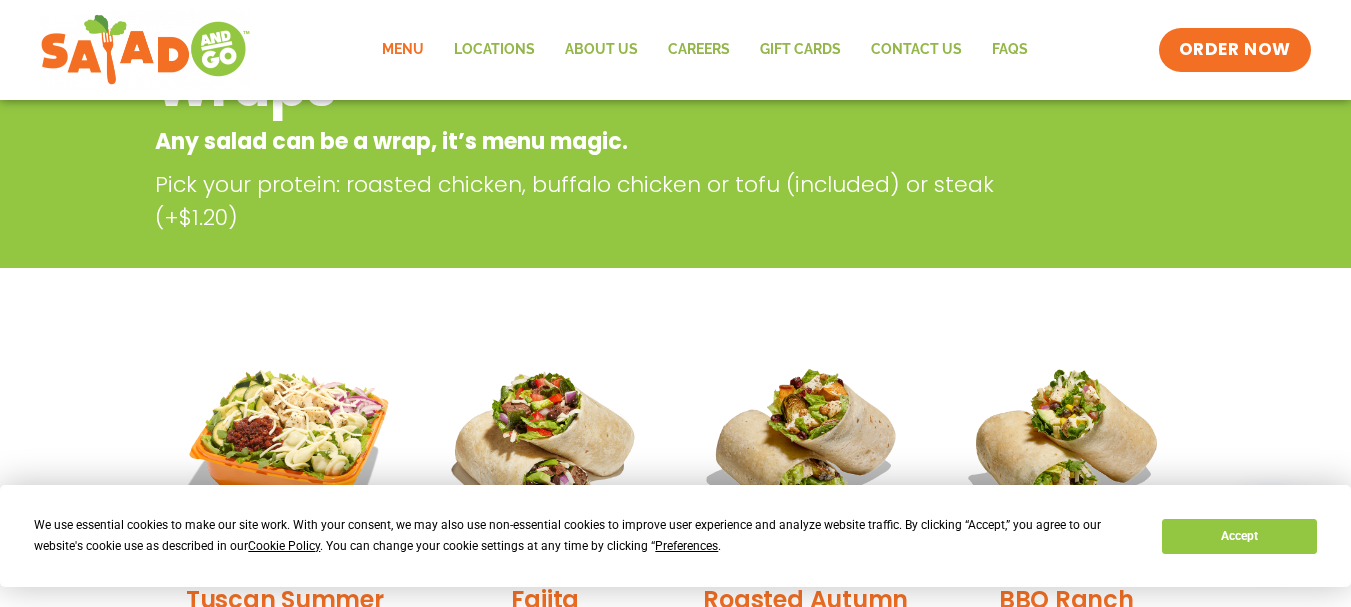 scroll, scrollTop: 100, scrollLeft: 0, axis: vertical 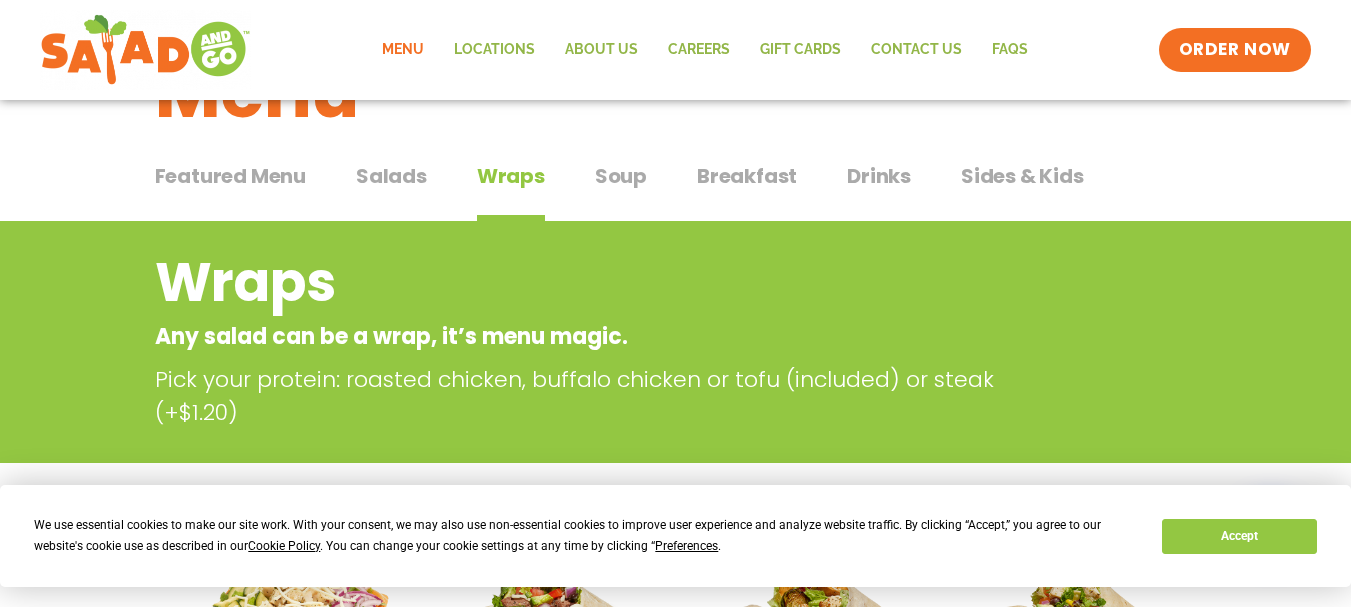 click on "Featured Menu   Featured Menu       Salads   Salads       Wraps   Wraps       Soup   Soup       Breakfast   Breakfast       Drinks   Drinks       Sides & Kids   Sides & Kids" at bounding box center (676, 188) 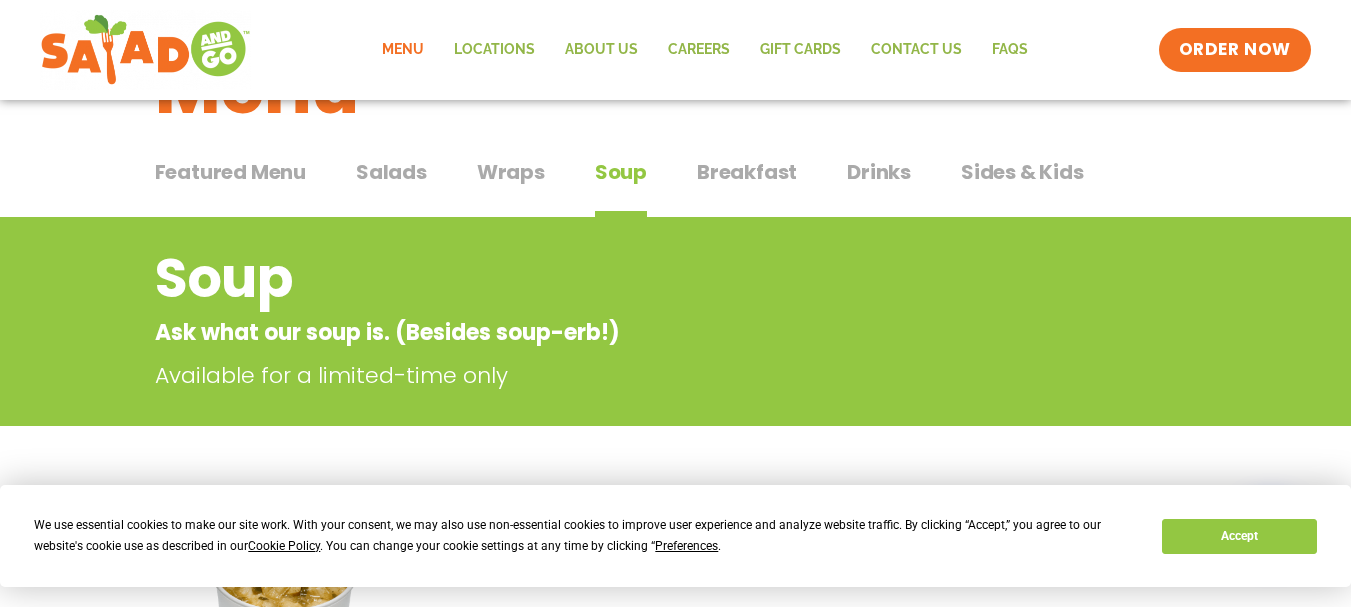 scroll, scrollTop: 100, scrollLeft: 0, axis: vertical 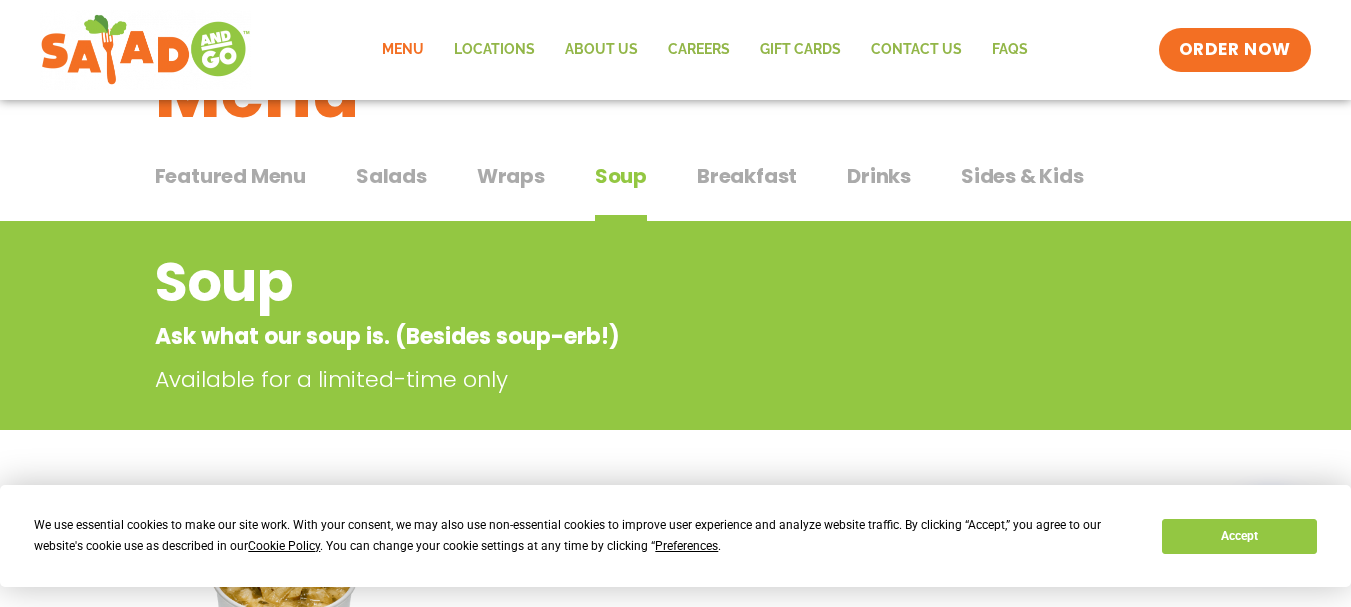 click on "Breakfast   Breakfast" at bounding box center [747, 191] 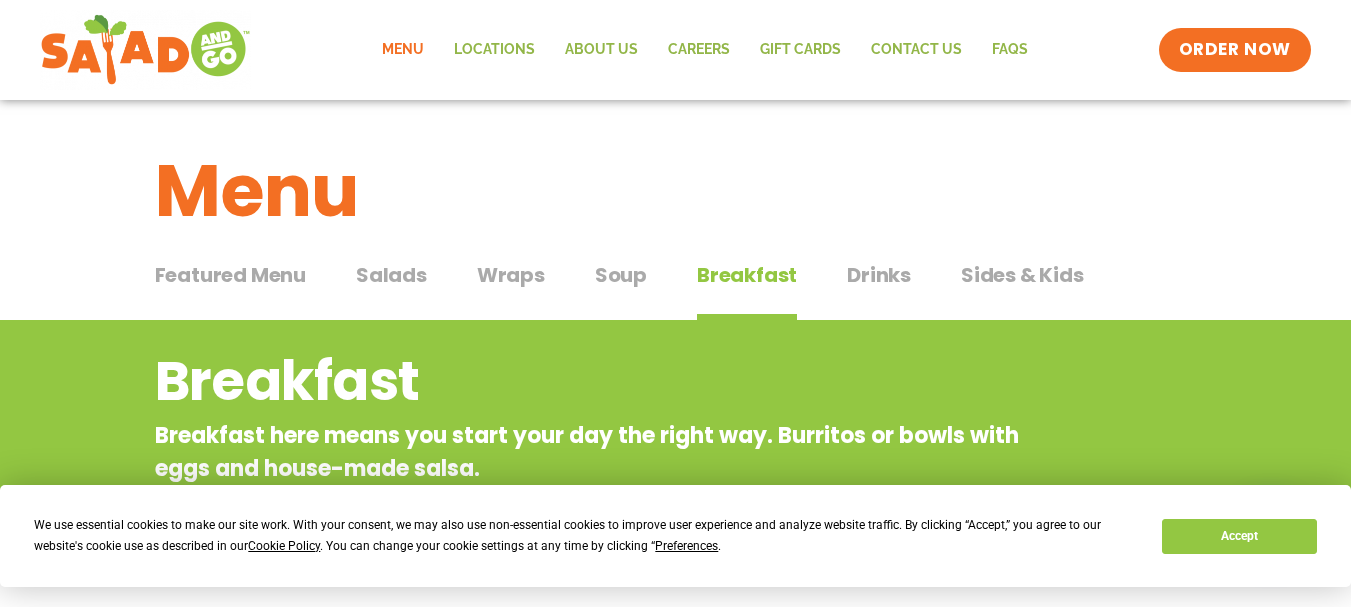 scroll, scrollTop: 0, scrollLeft: 0, axis: both 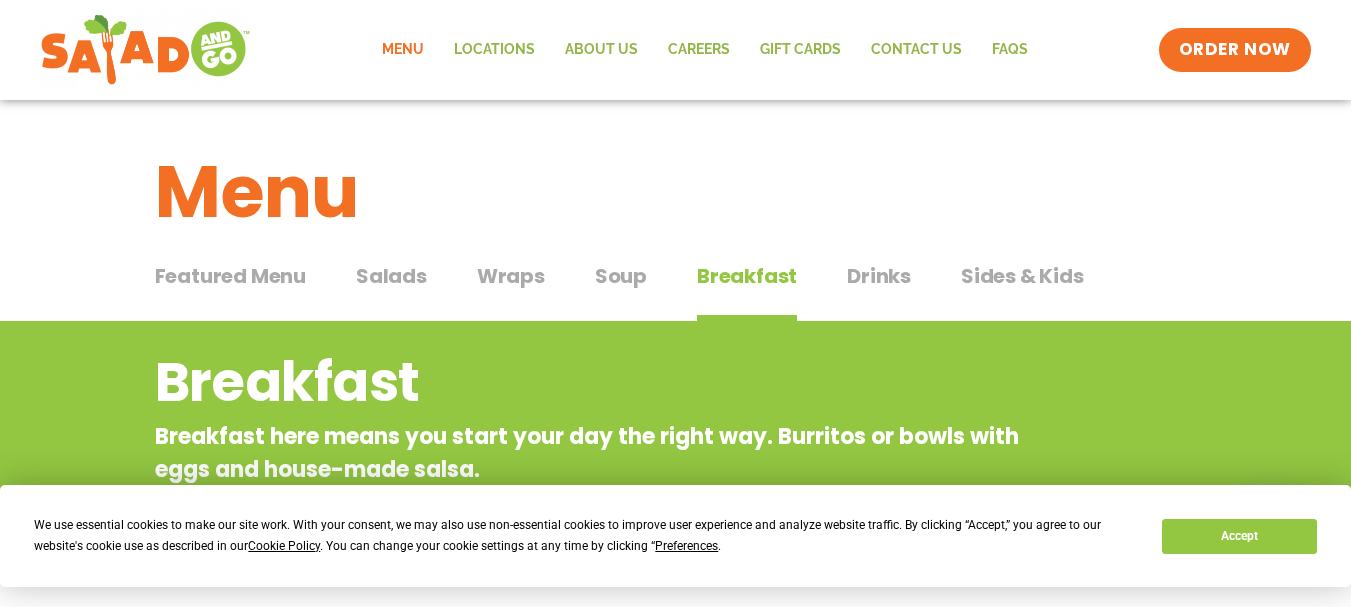 click on "Drinks" at bounding box center [879, 276] 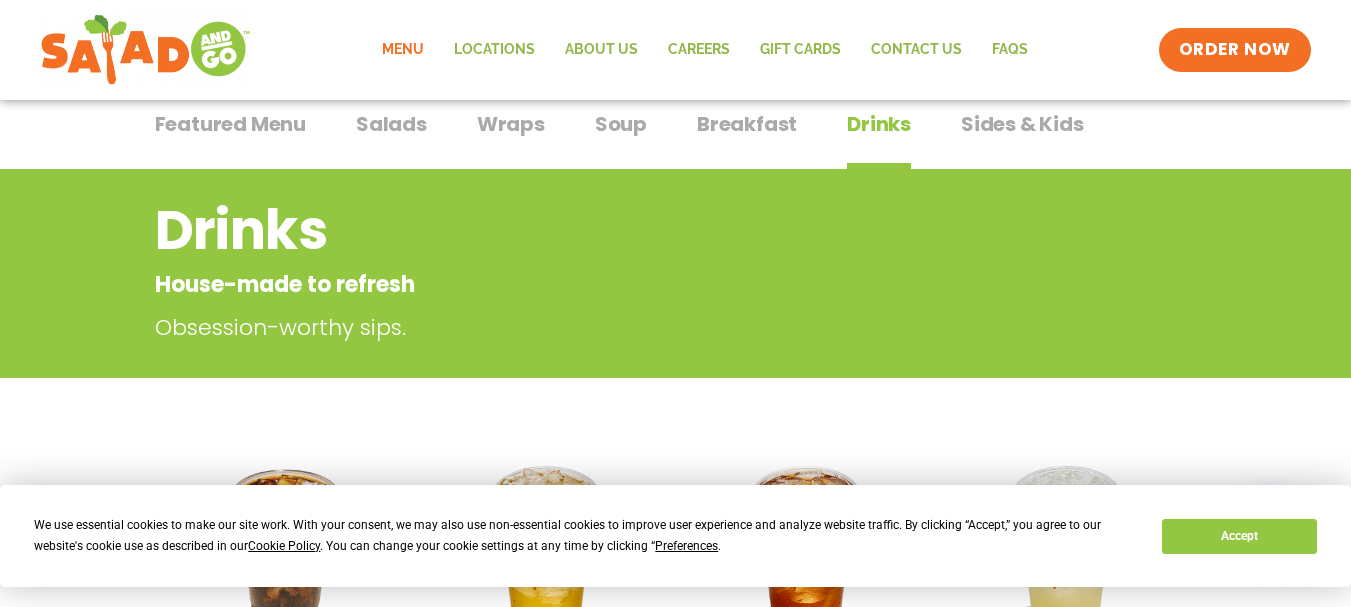 scroll, scrollTop: 0, scrollLeft: 0, axis: both 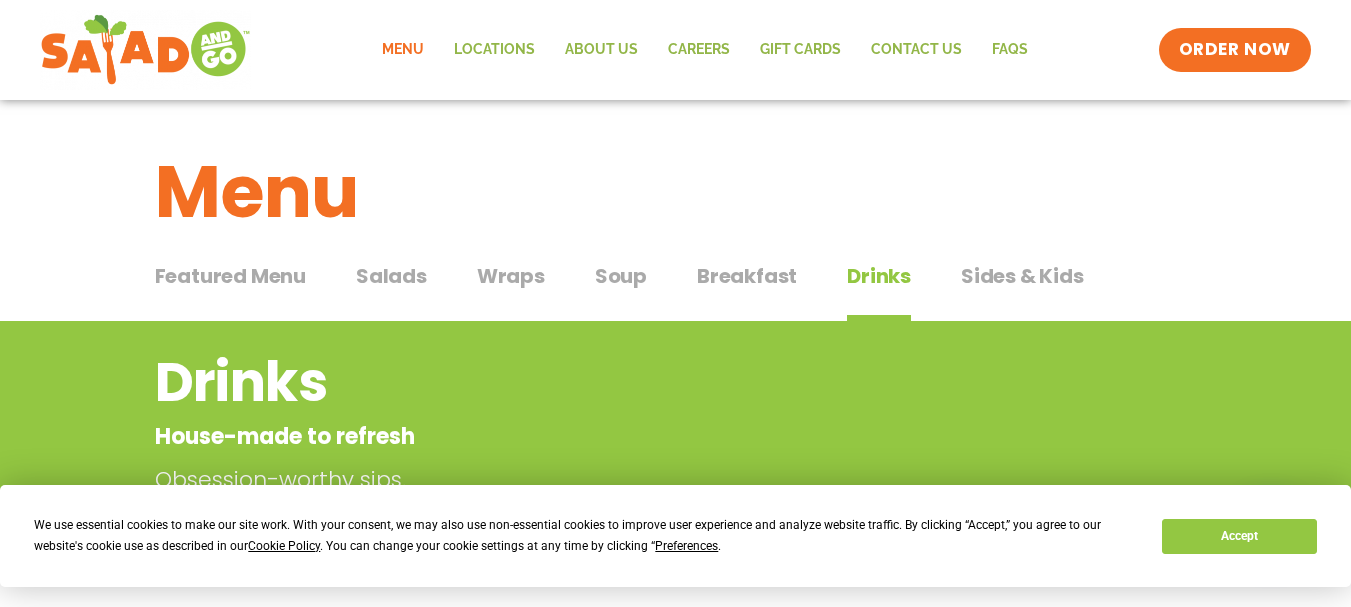 click on "Sides & Kids" at bounding box center (1022, 276) 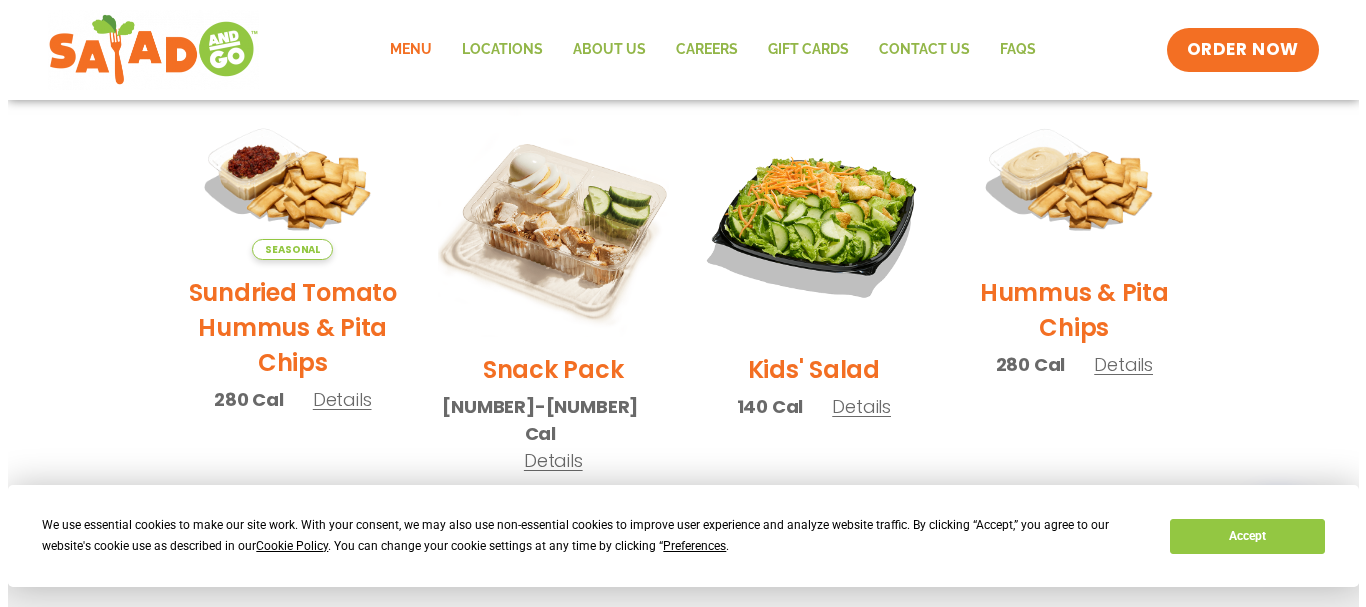 scroll, scrollTop: 500, scrollLeft: 0, axis: vertical 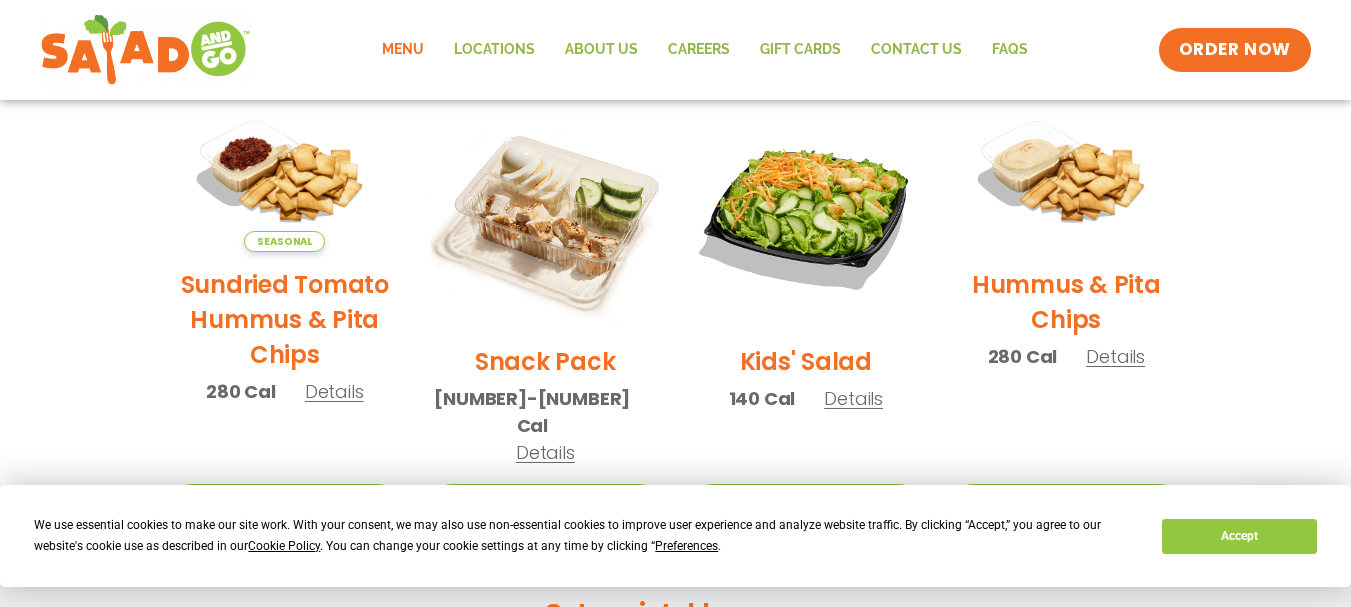 click on "Kids' Salad   140 Cal   Details" at bounding box center (806, 264) 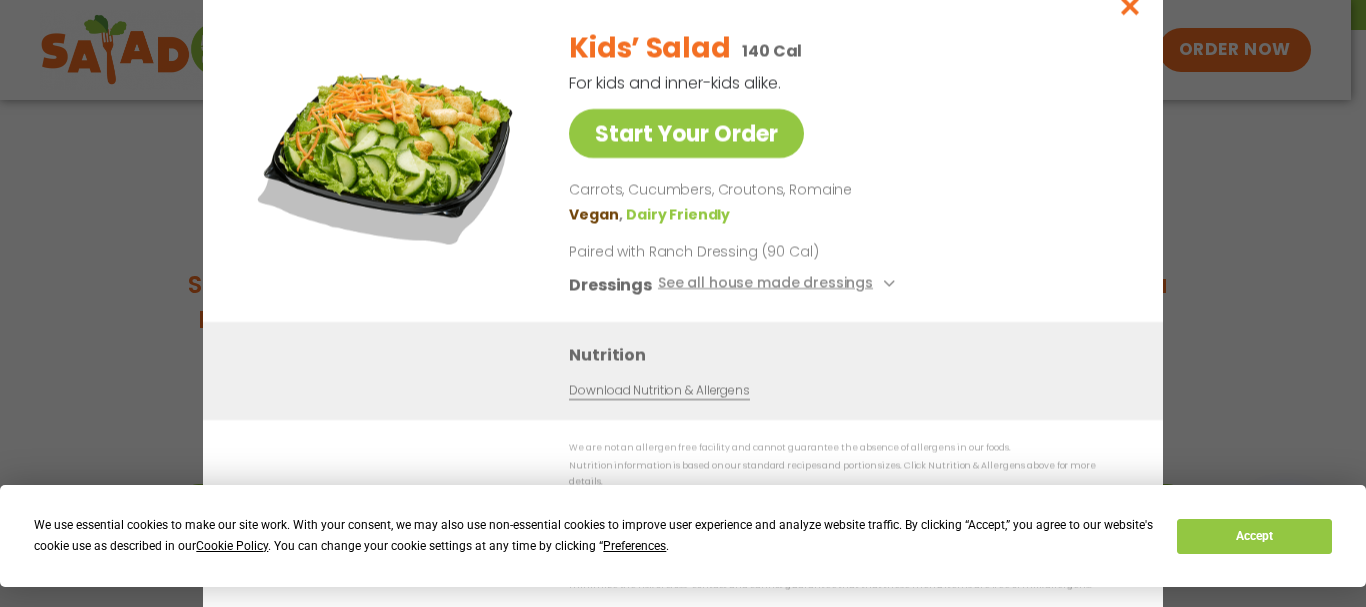 click on "Nutrition   Download Nutrition & Allergens" at bounding box center (851, 370) 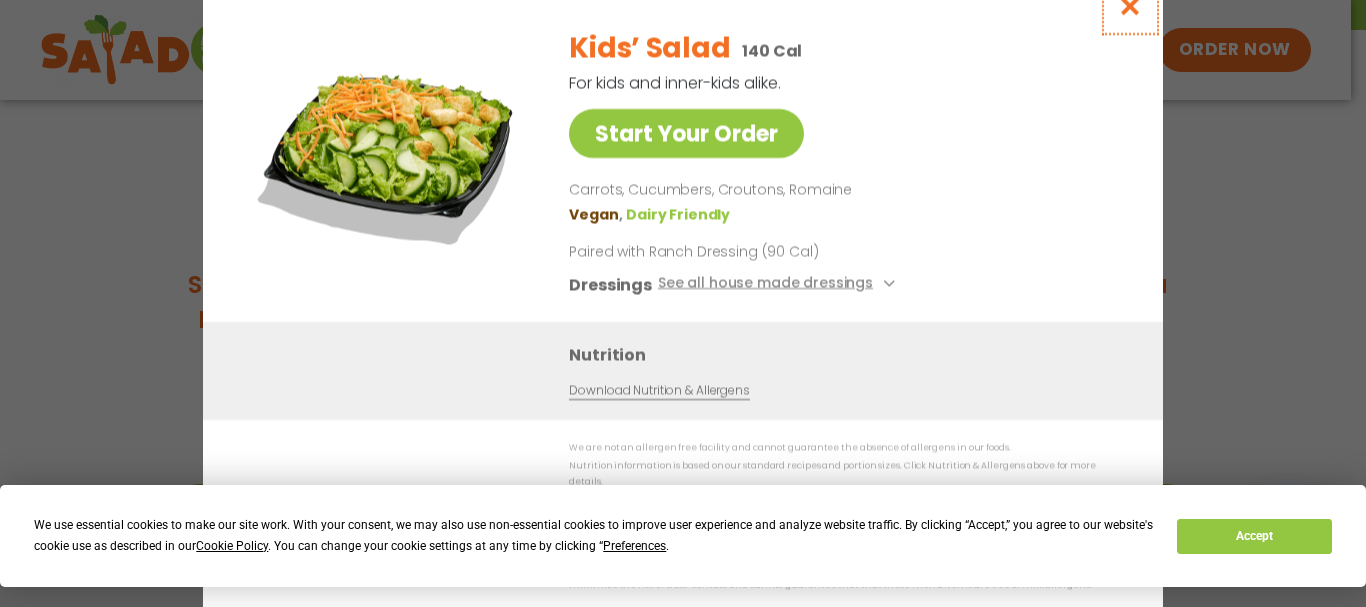 click at bounding box center (1130, 5) 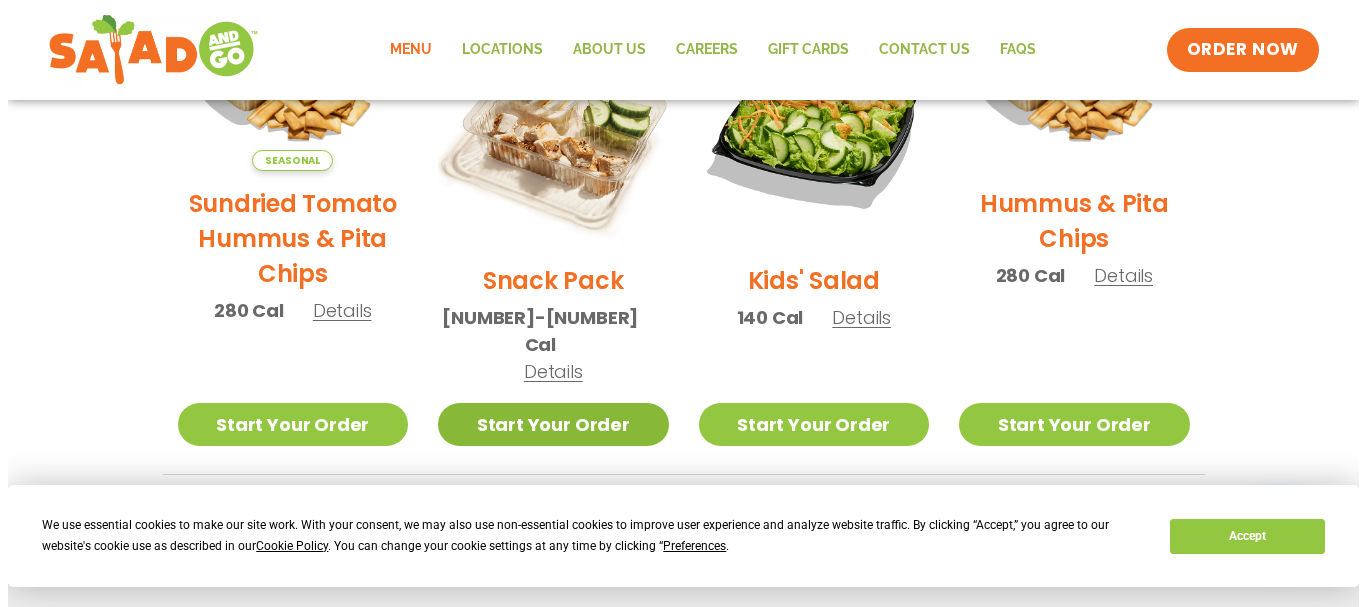 scroll, scrollTop: 595, scrollLeft: 0, axis: vertical 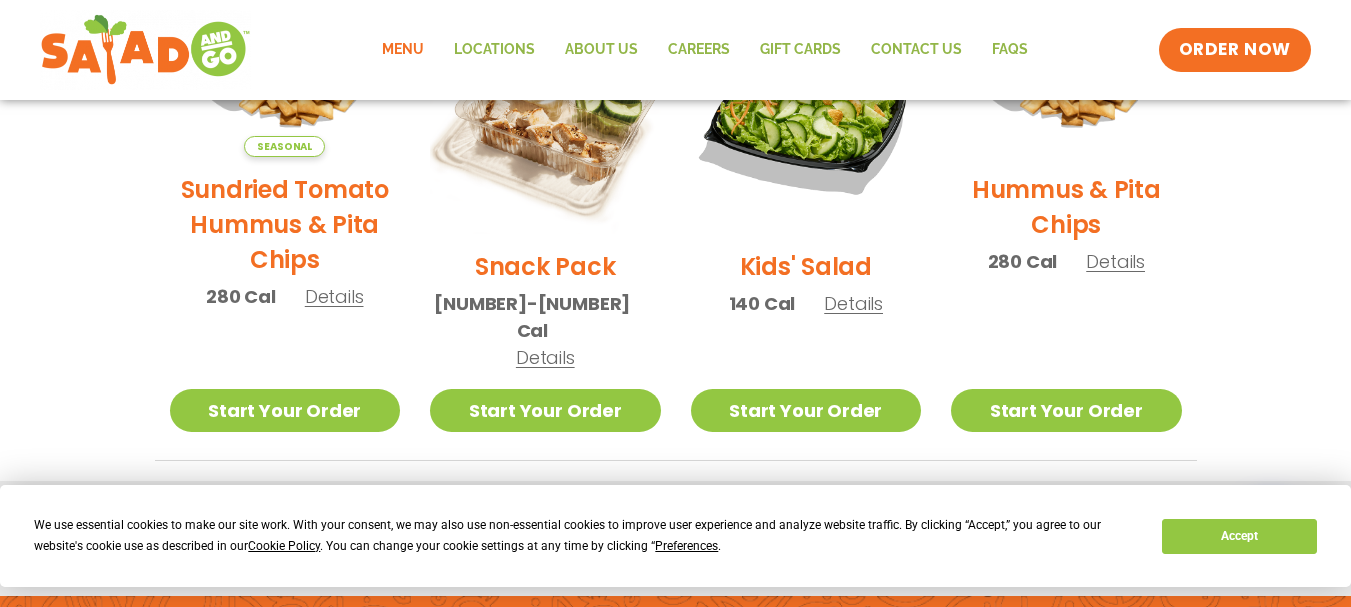 click on "Details" at bounding box center (545, 357) 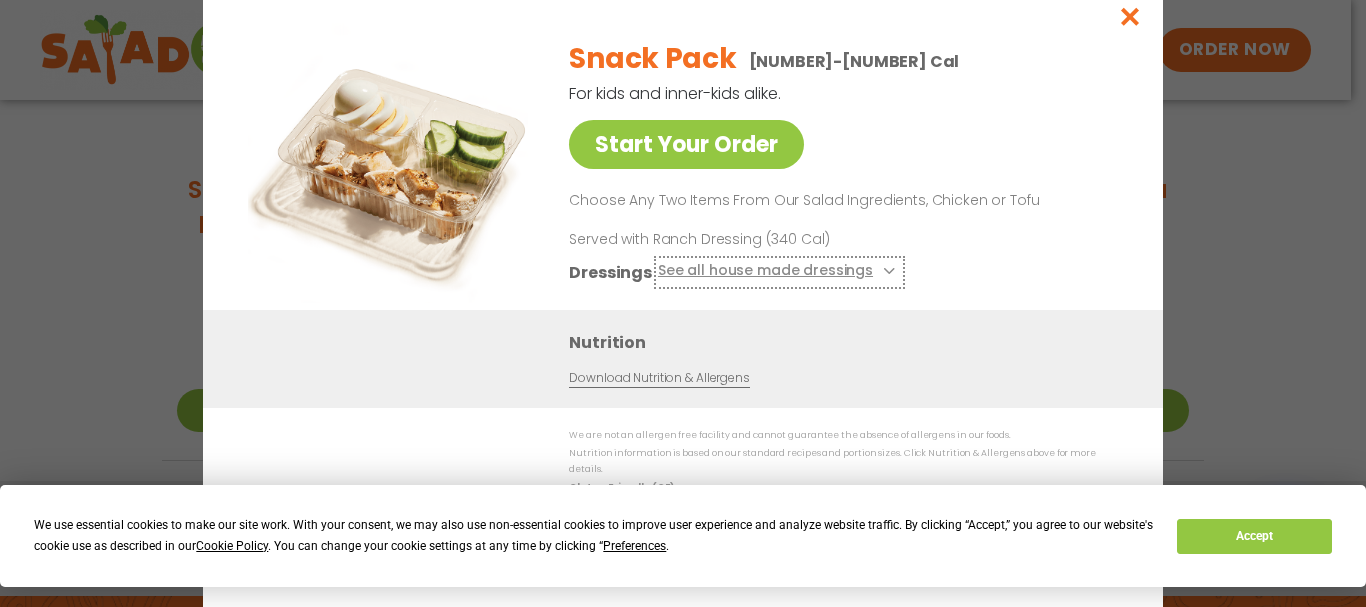click on "See all house made dressings" at bounding box center (779, 272) 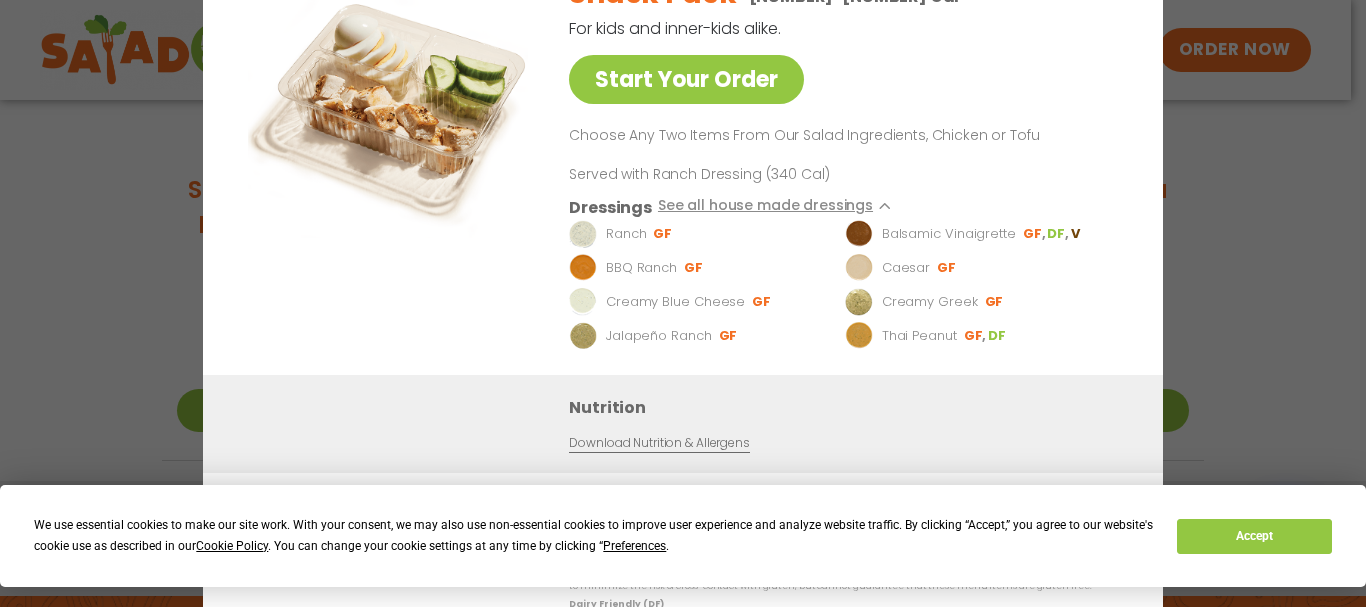 click on "Balsamic Vinaigrette GF DF V" at bounding box center [980, 234] 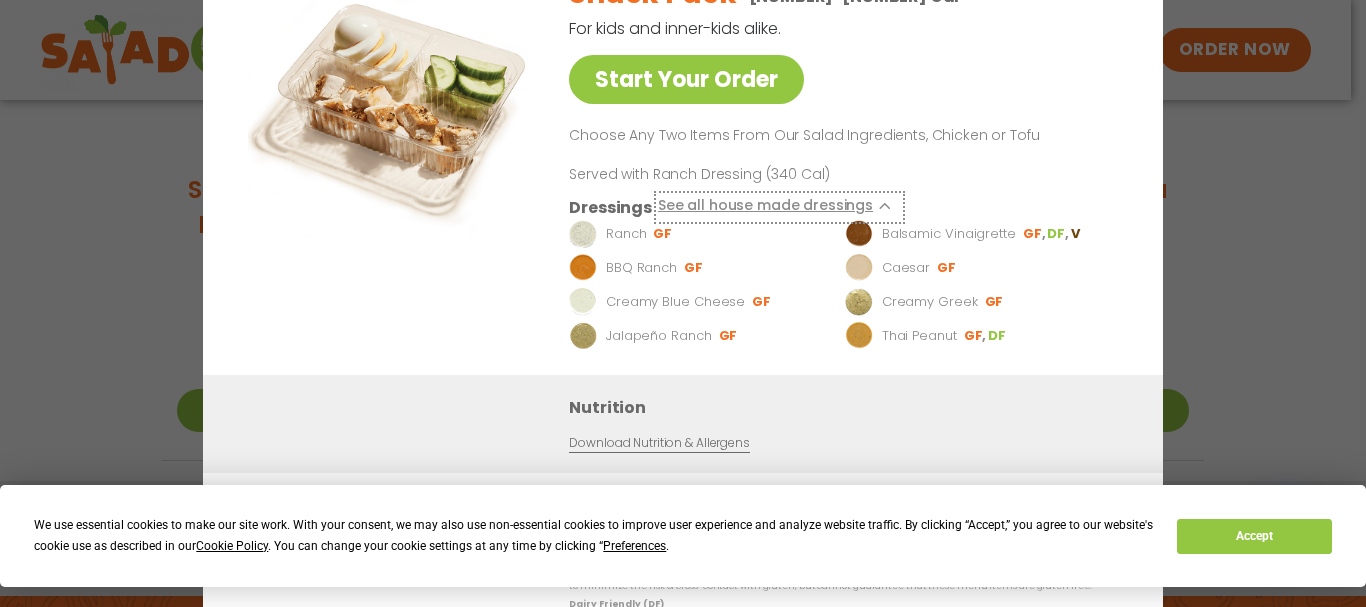 click on "See all house made dressings" at bounding box center (779, 207) 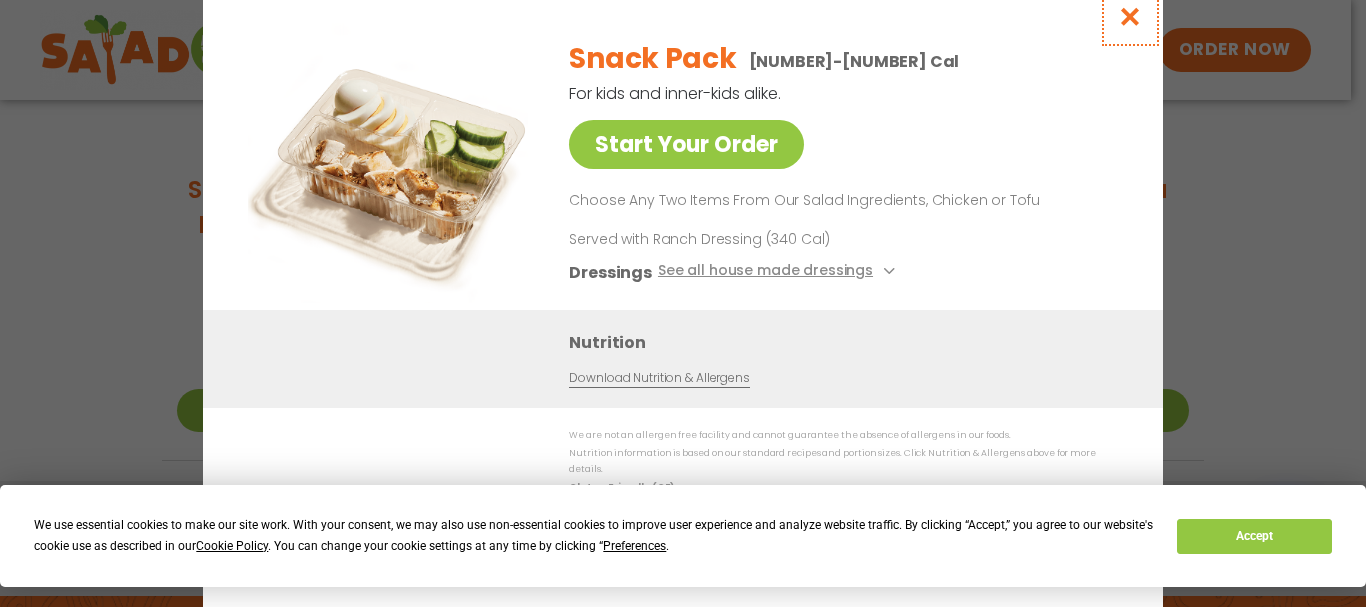 click at bounding box center (1130, 16) 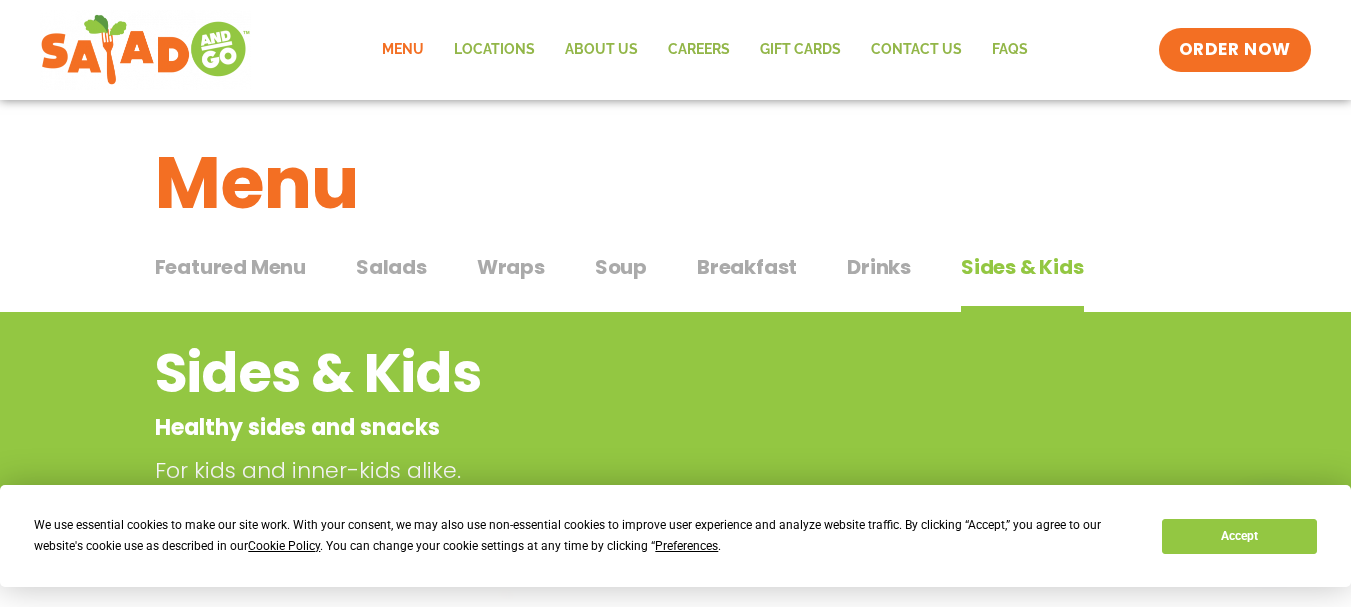 scroll, scrollTop: 0, scrollLeft: 0, axis: both 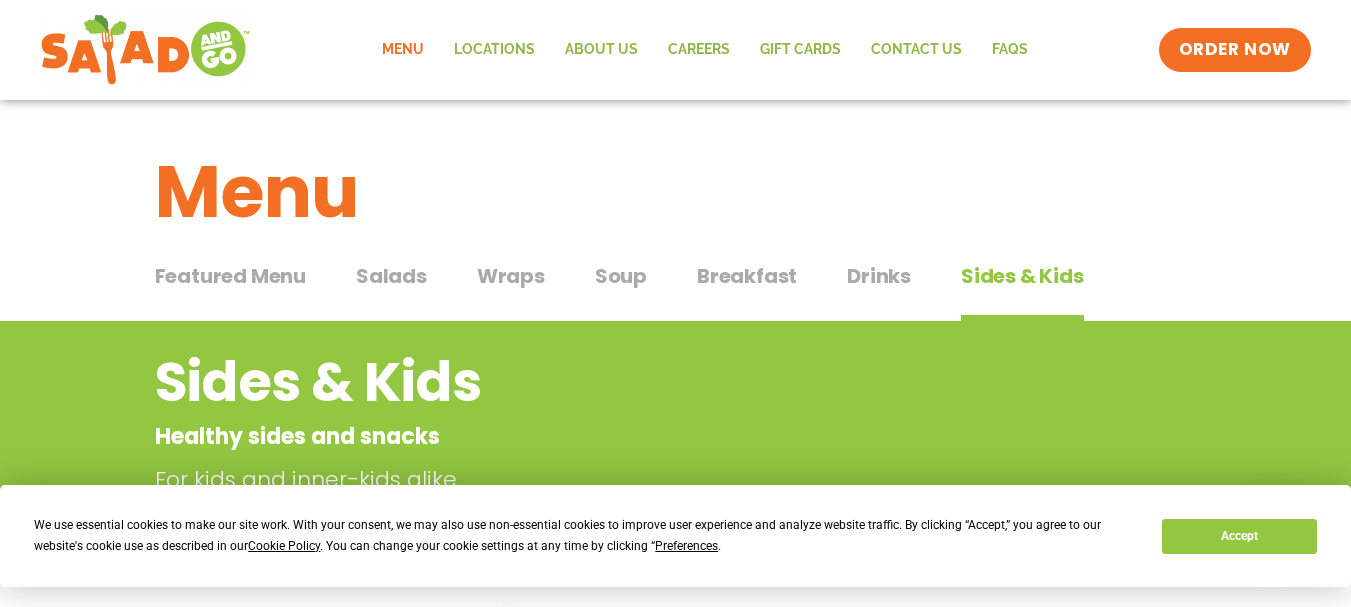 click on "Drinks" at bounding box center [879, 276] 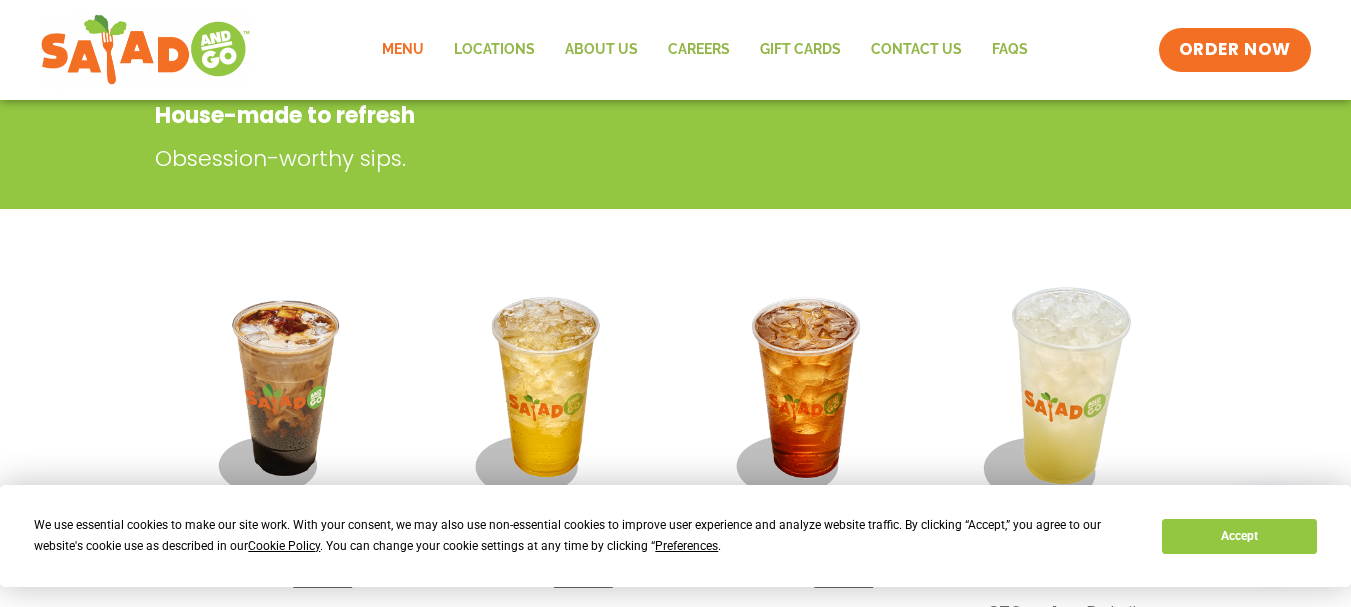 scroll, scrollTop: 0, scrollLeft: 0, axis: both 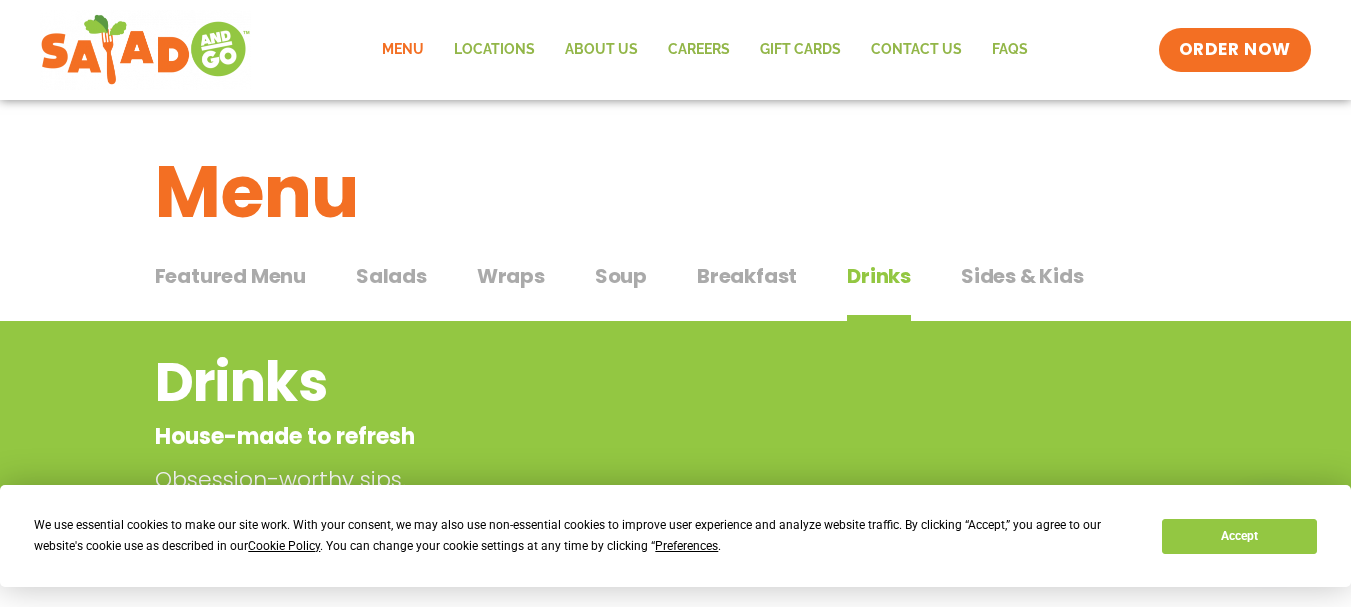 click on "Featured Menu" at bounding box center [230, 276] 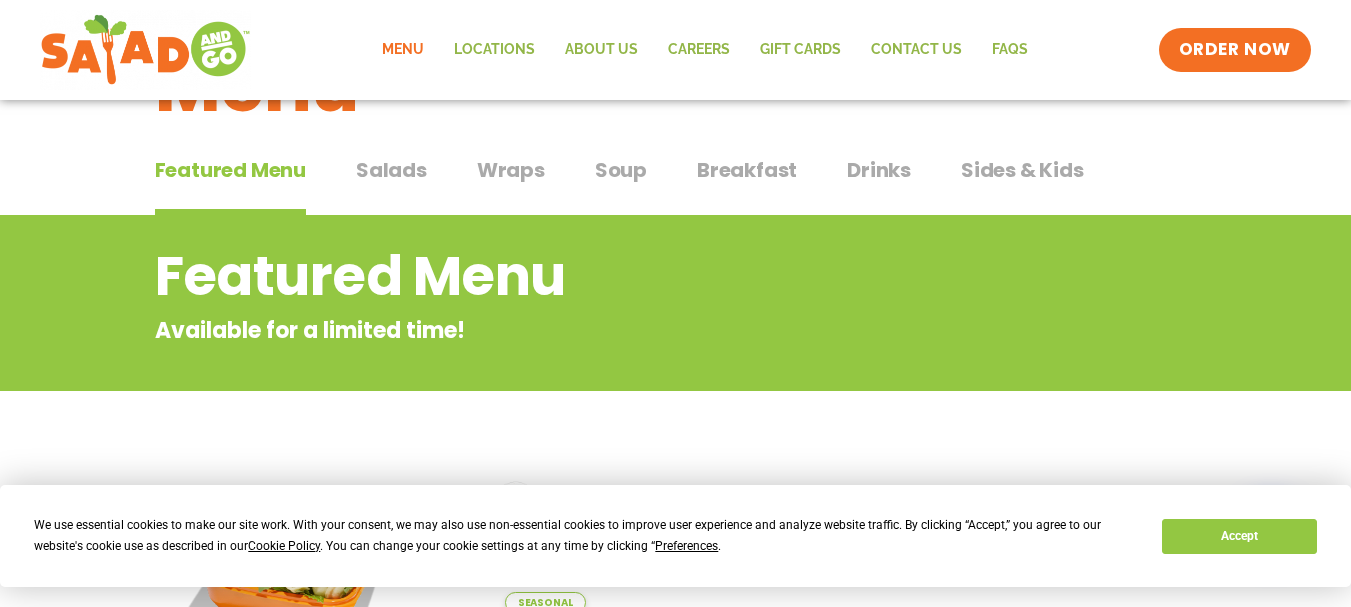 scroll, scrollTop: 100, scrollLeft: 0, axis: vertical 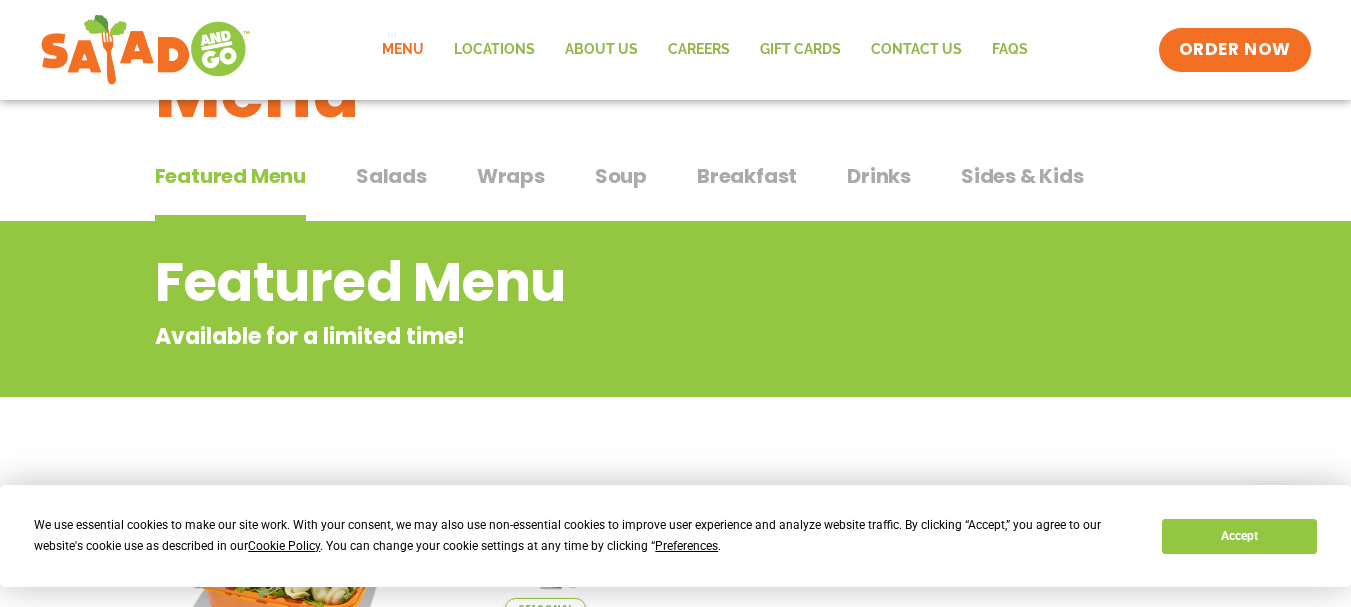 type 